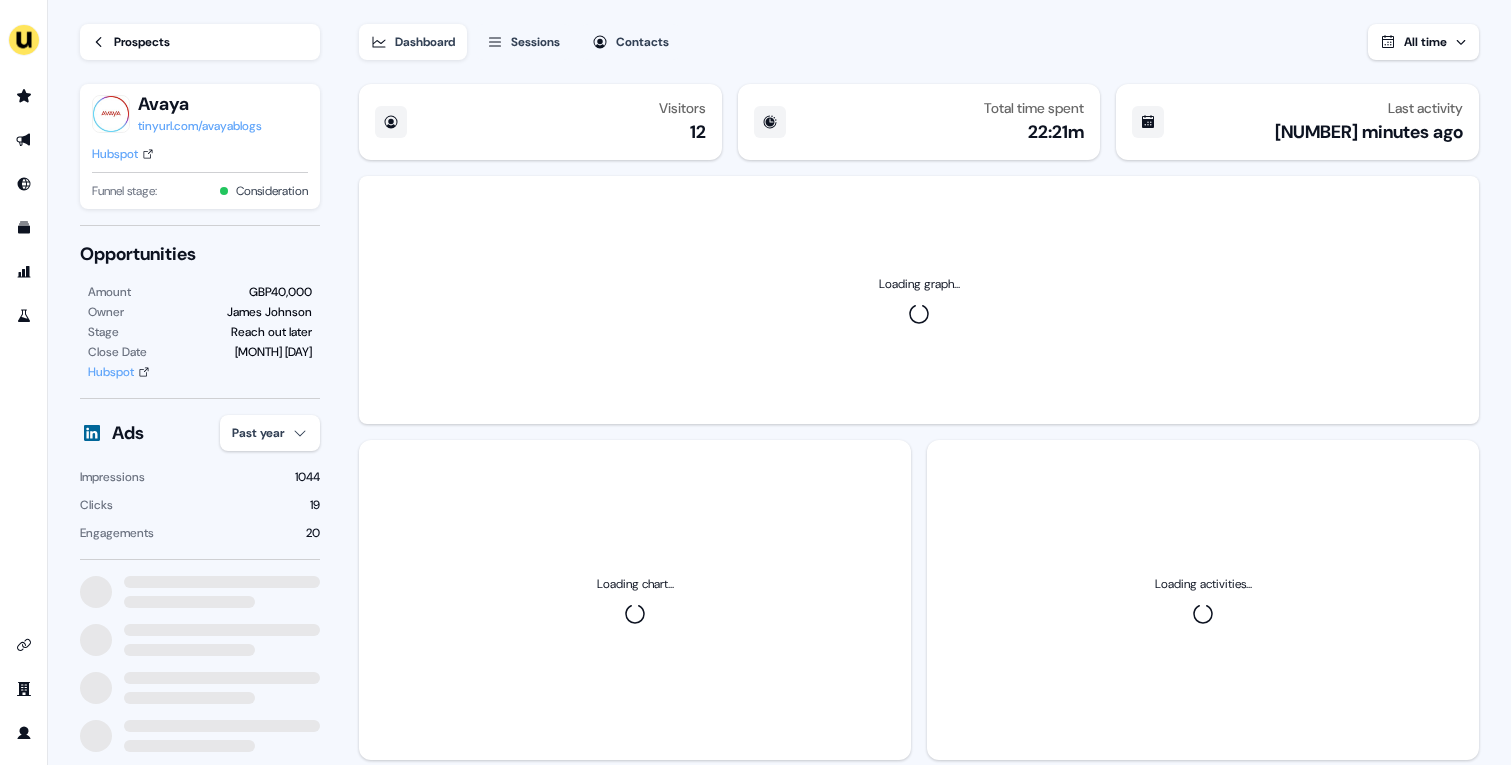 scroll, scrollTop: 0, scrollLeft: 0, axis: both 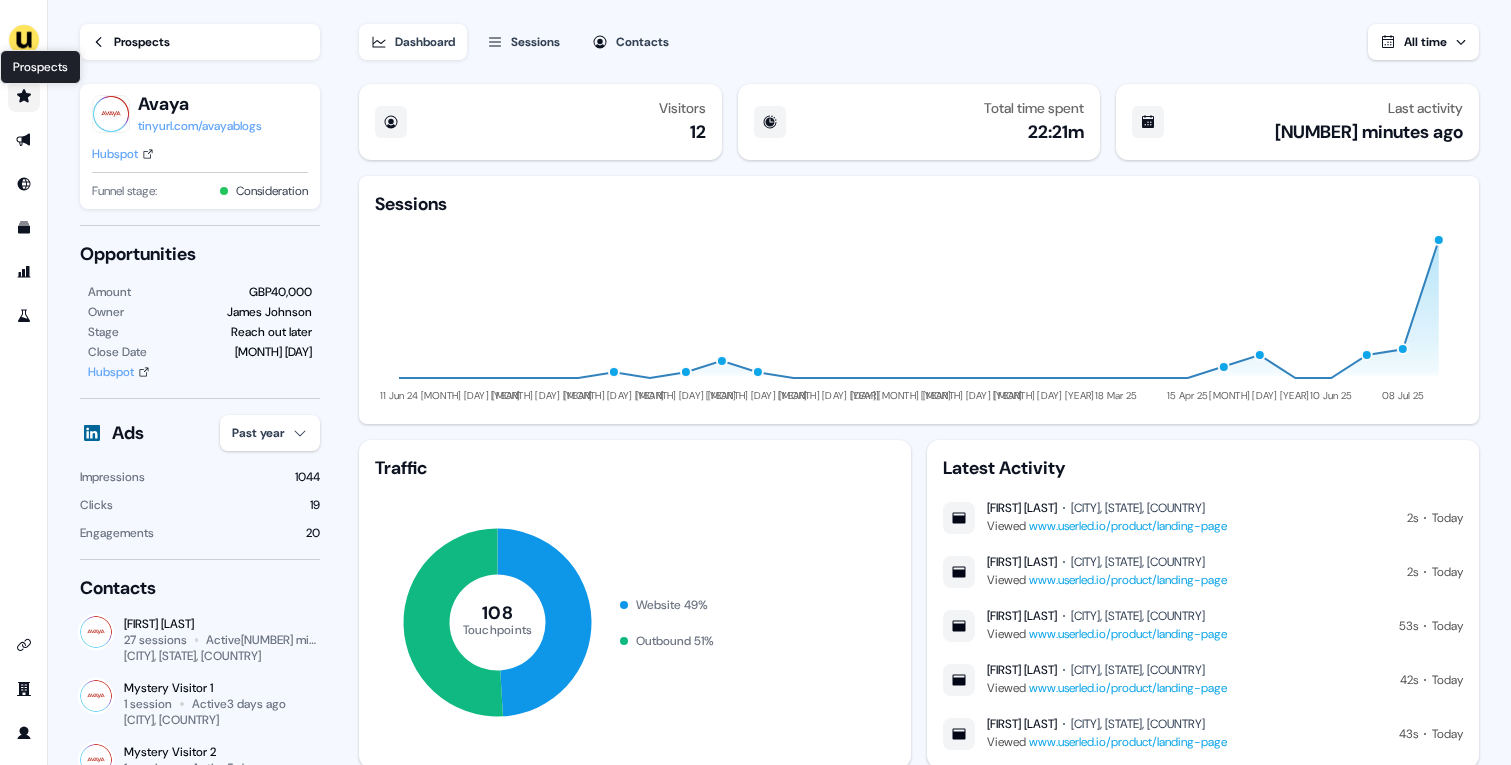 click 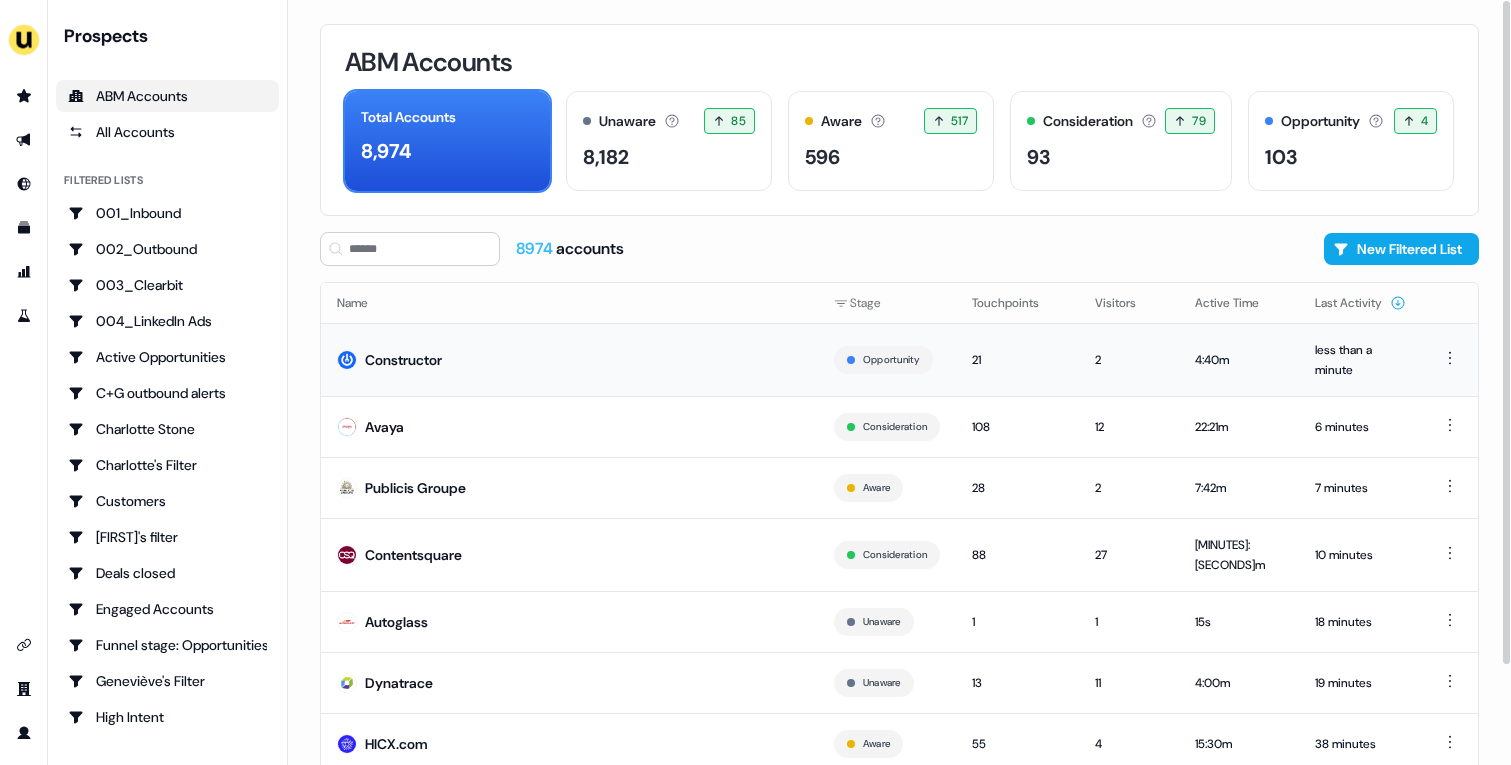 click on "Constructor" at bounding box center (569, 359) 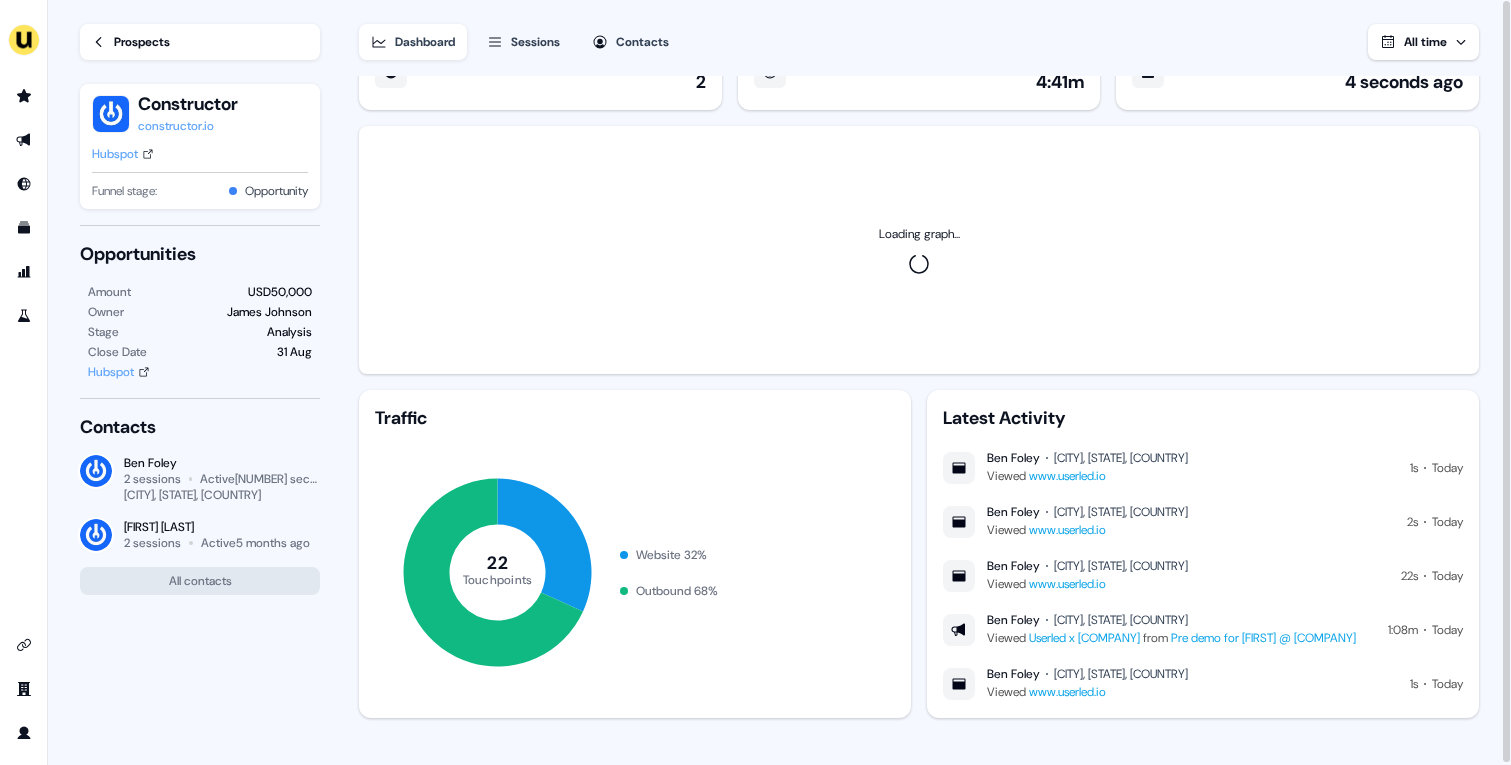 scroll, scrollTop: 57, scrollLeft: 0, axis: vertical 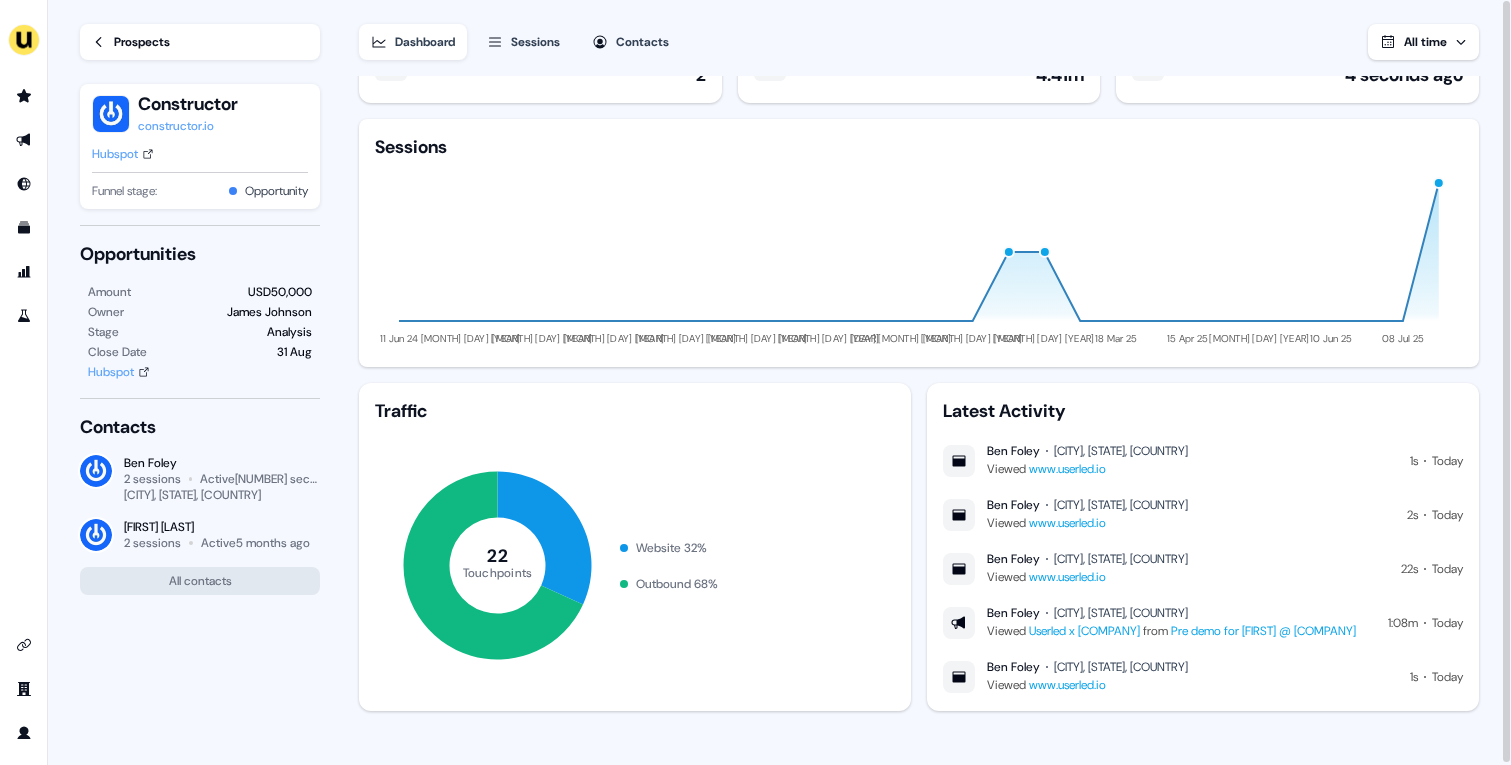 click on "Hubspot" at bounding box center (115, 154) 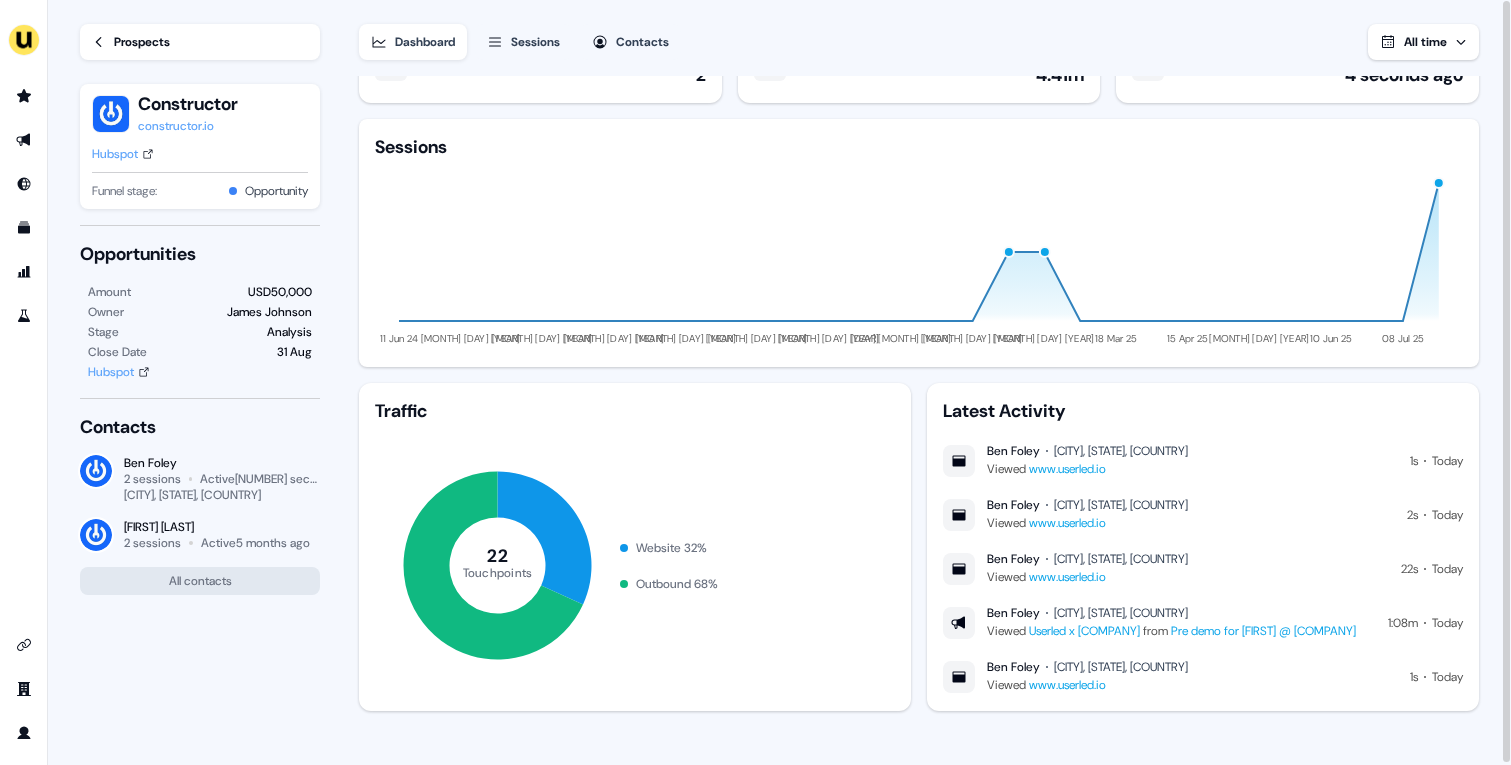 click on "Prospects" at bounding box center (142, 42) 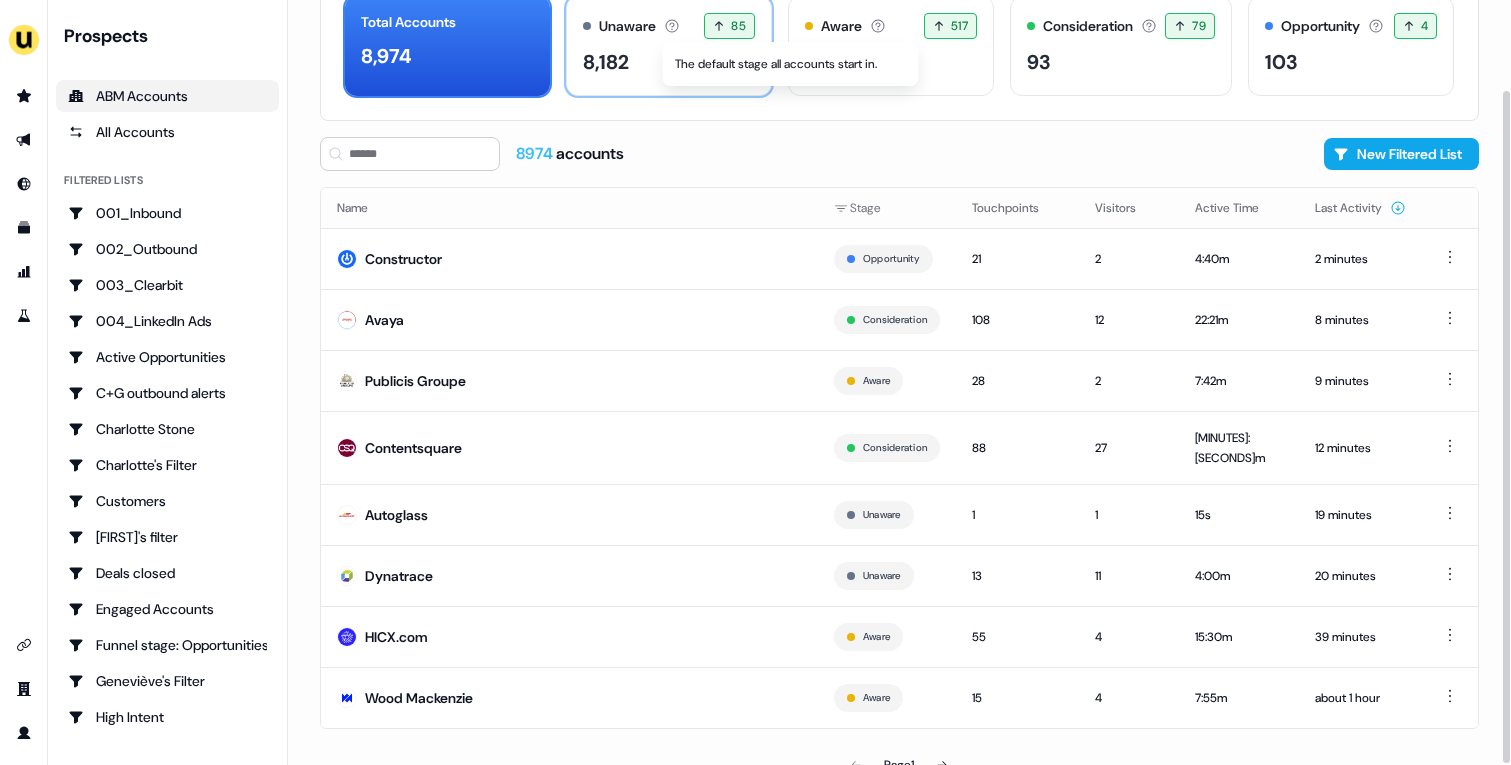 scroll, scrollTop: 102, scrollLeft: 0, axis: vertical 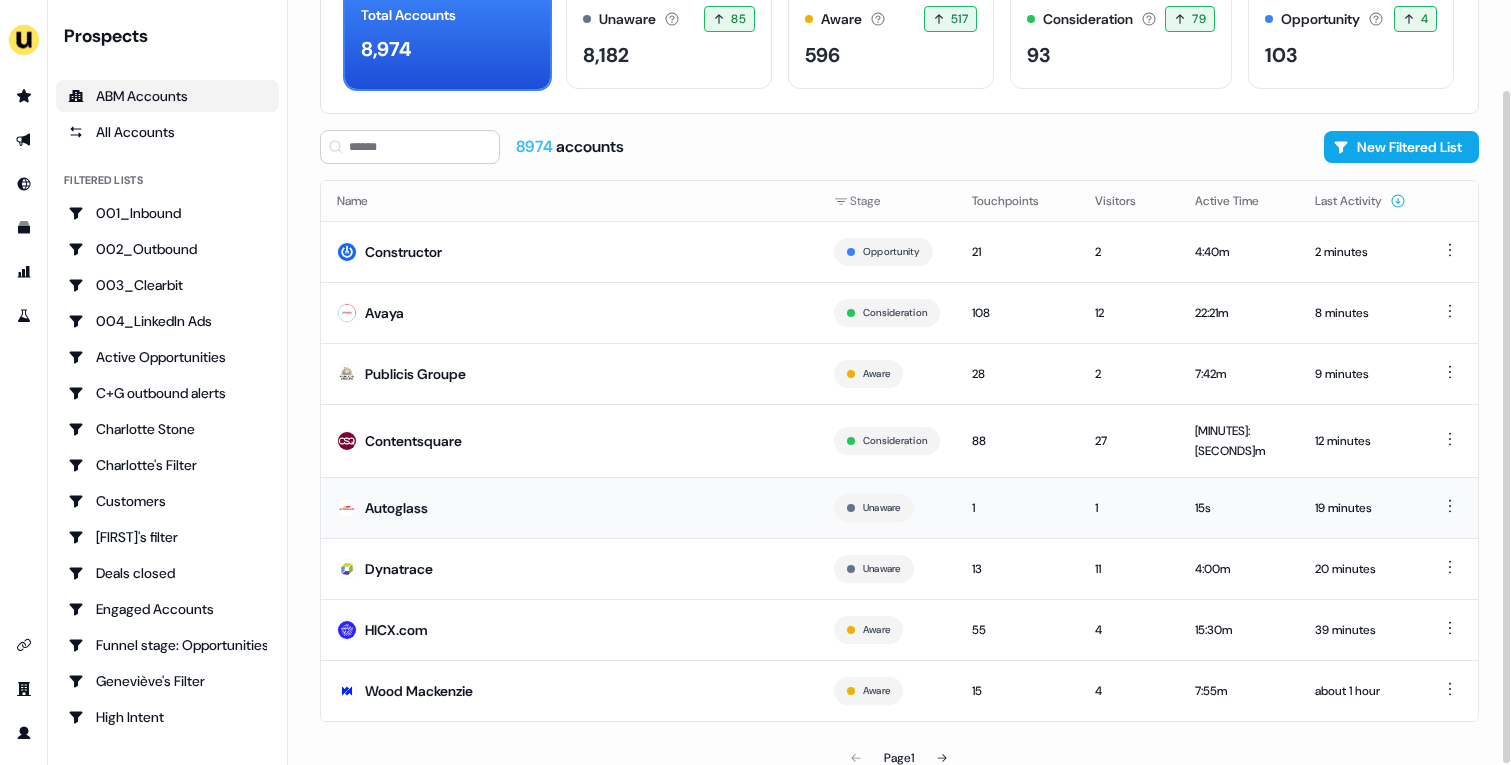 click on "Autoglass" at bounding box center (569, 507) 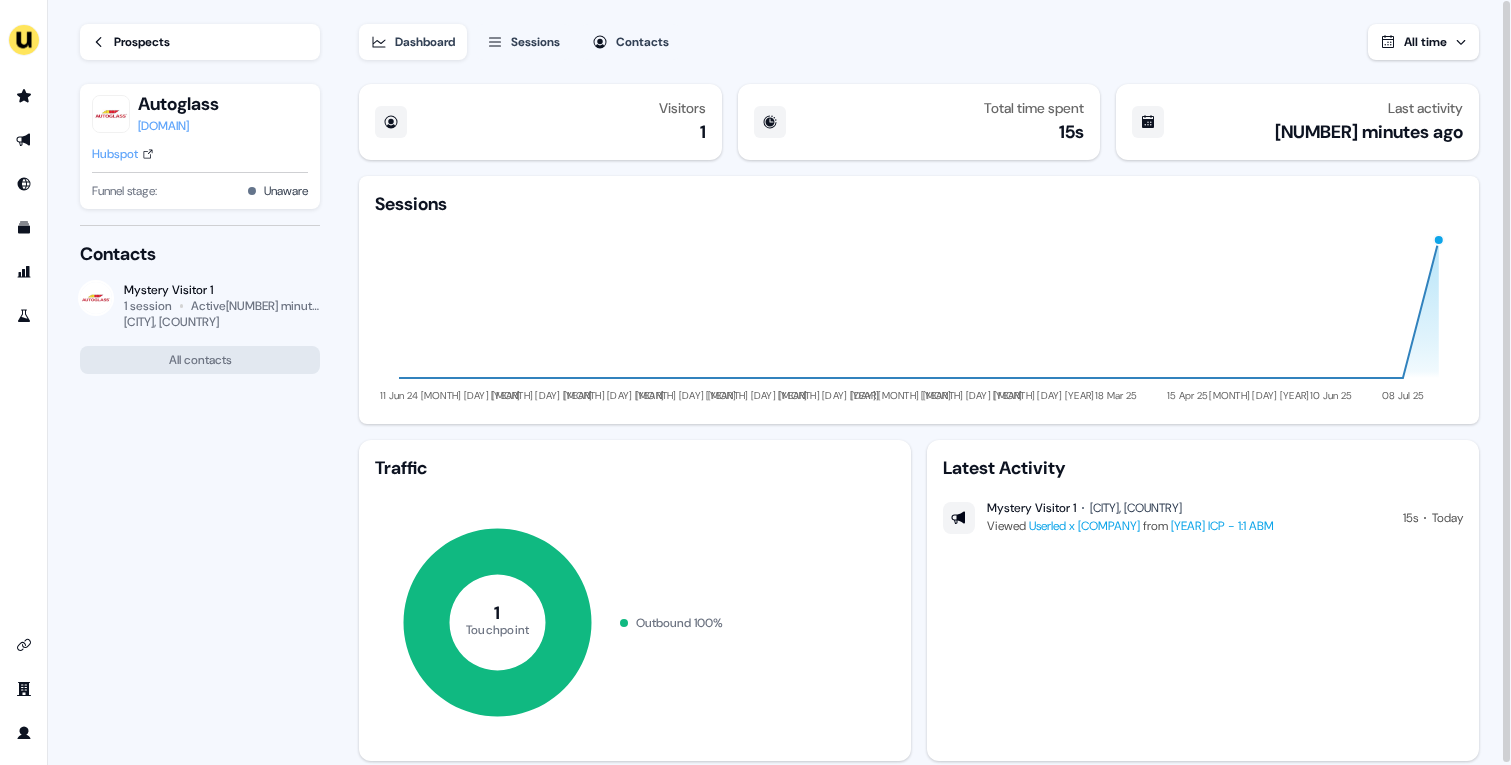 click on "Prospects" at bounding box center (142, 42) 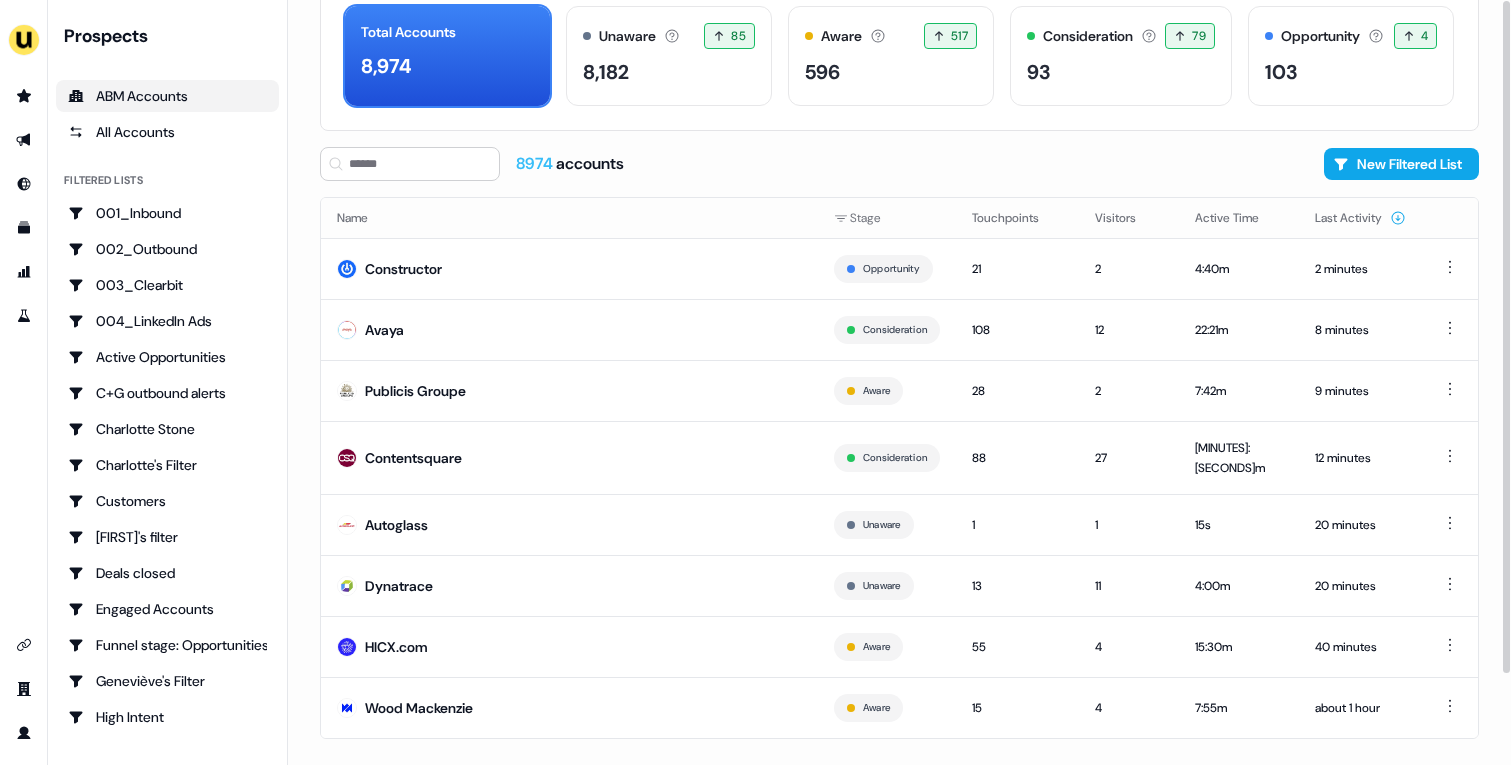 scroll, scrollTop: 102, scrollLeft: 0, axis: vertical 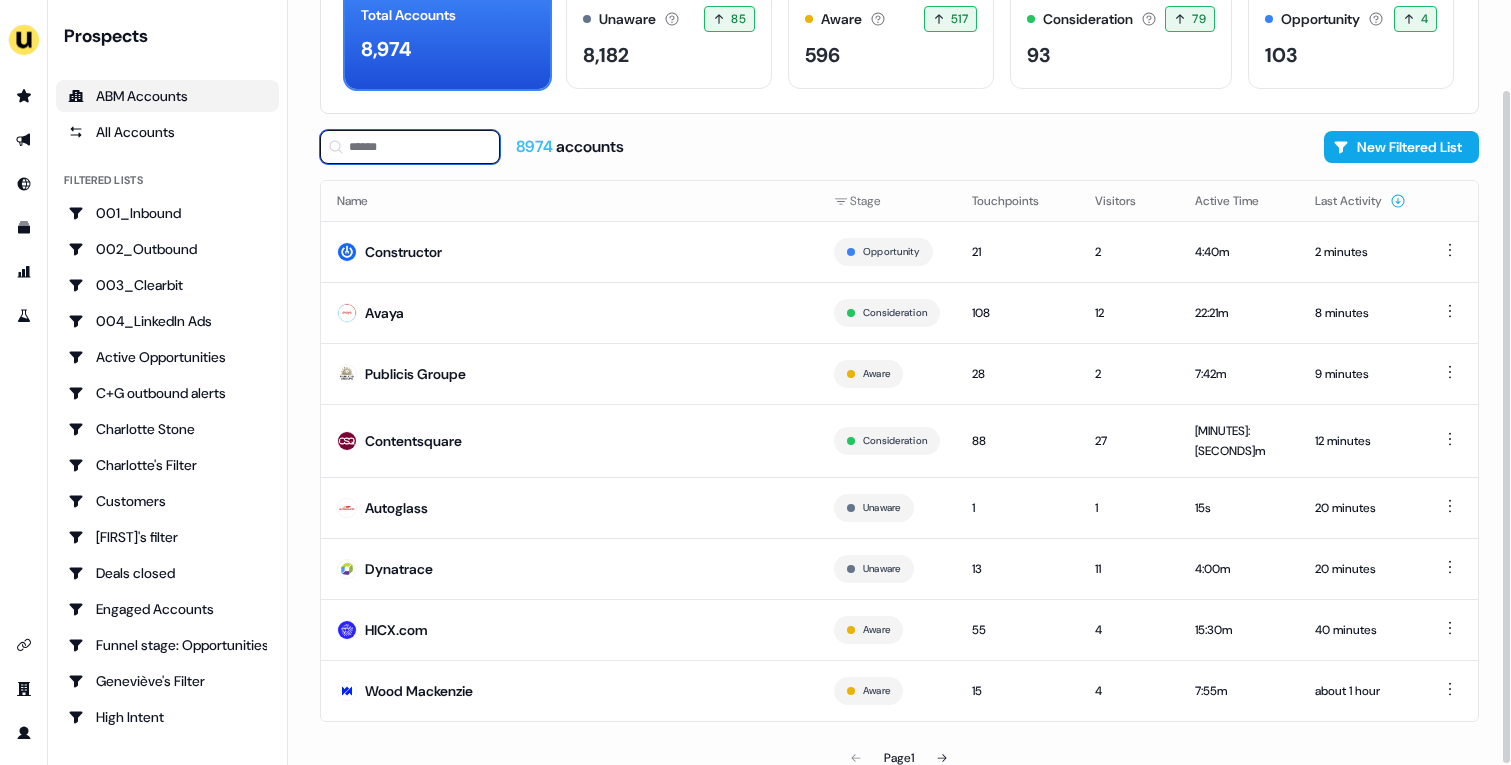 click at bounding box center [410, 147] 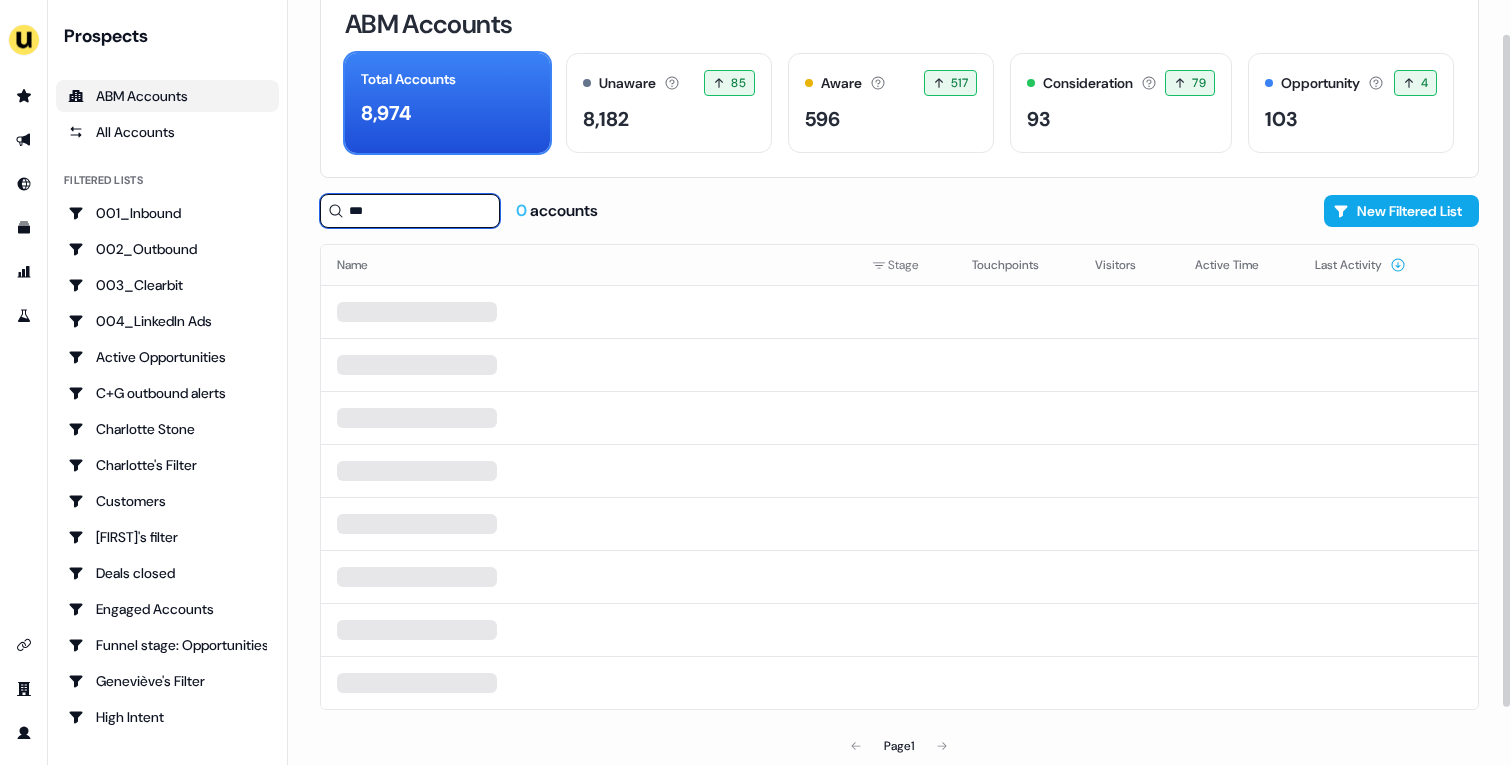 scroll, scrollTop: 0, scrollLeft: 0, axis: both 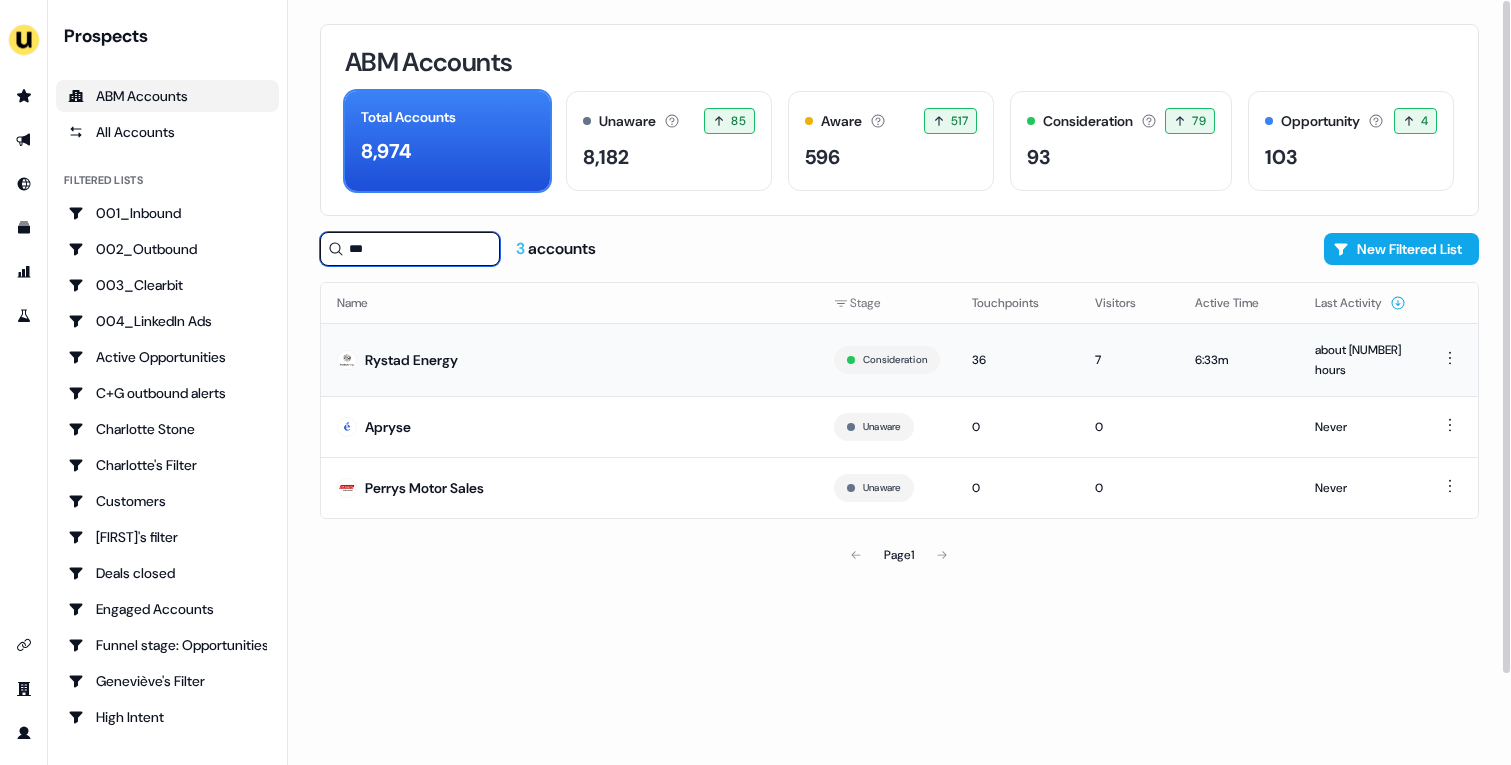 type on "***" 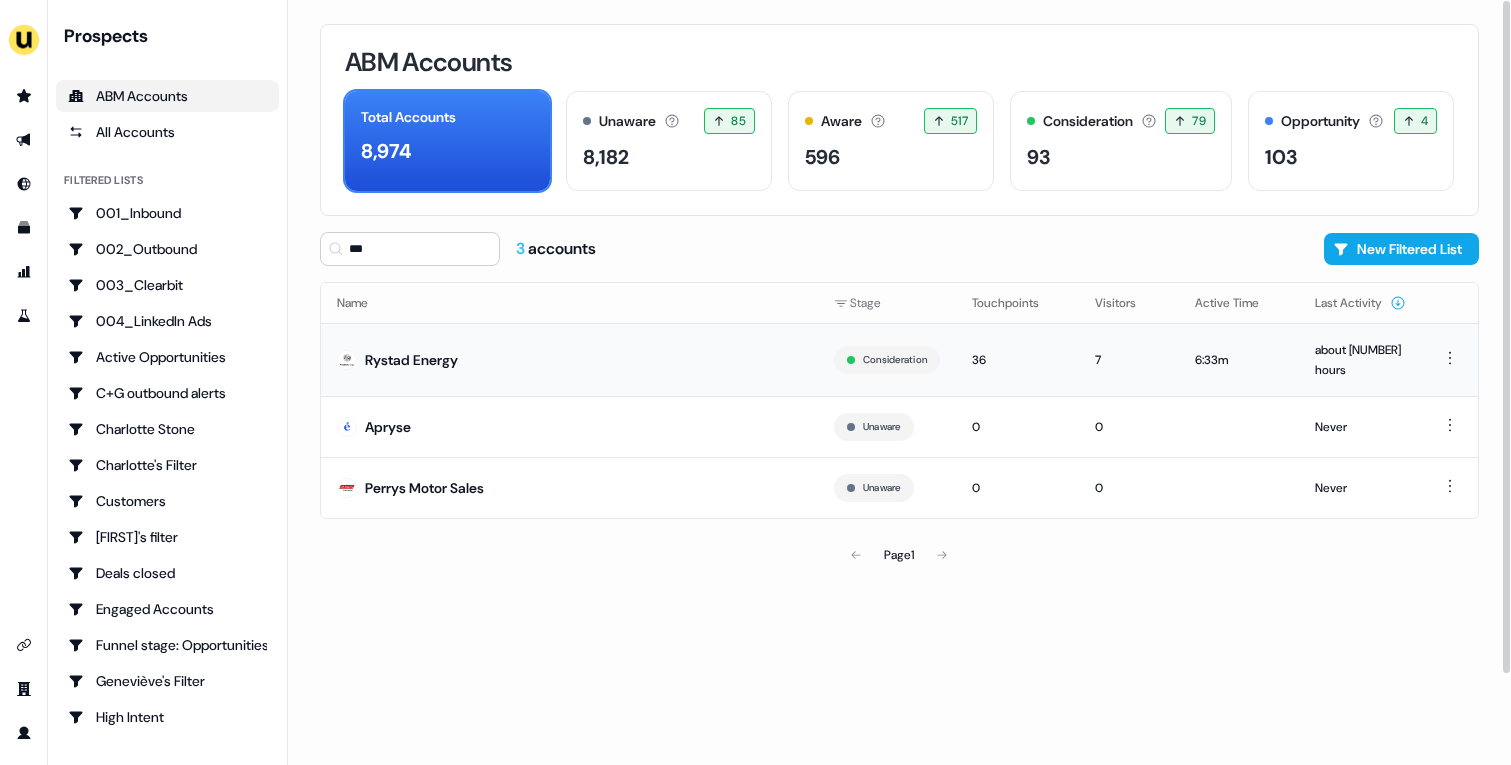 click on "Rystad Energy" at bounding box center [569, 359] 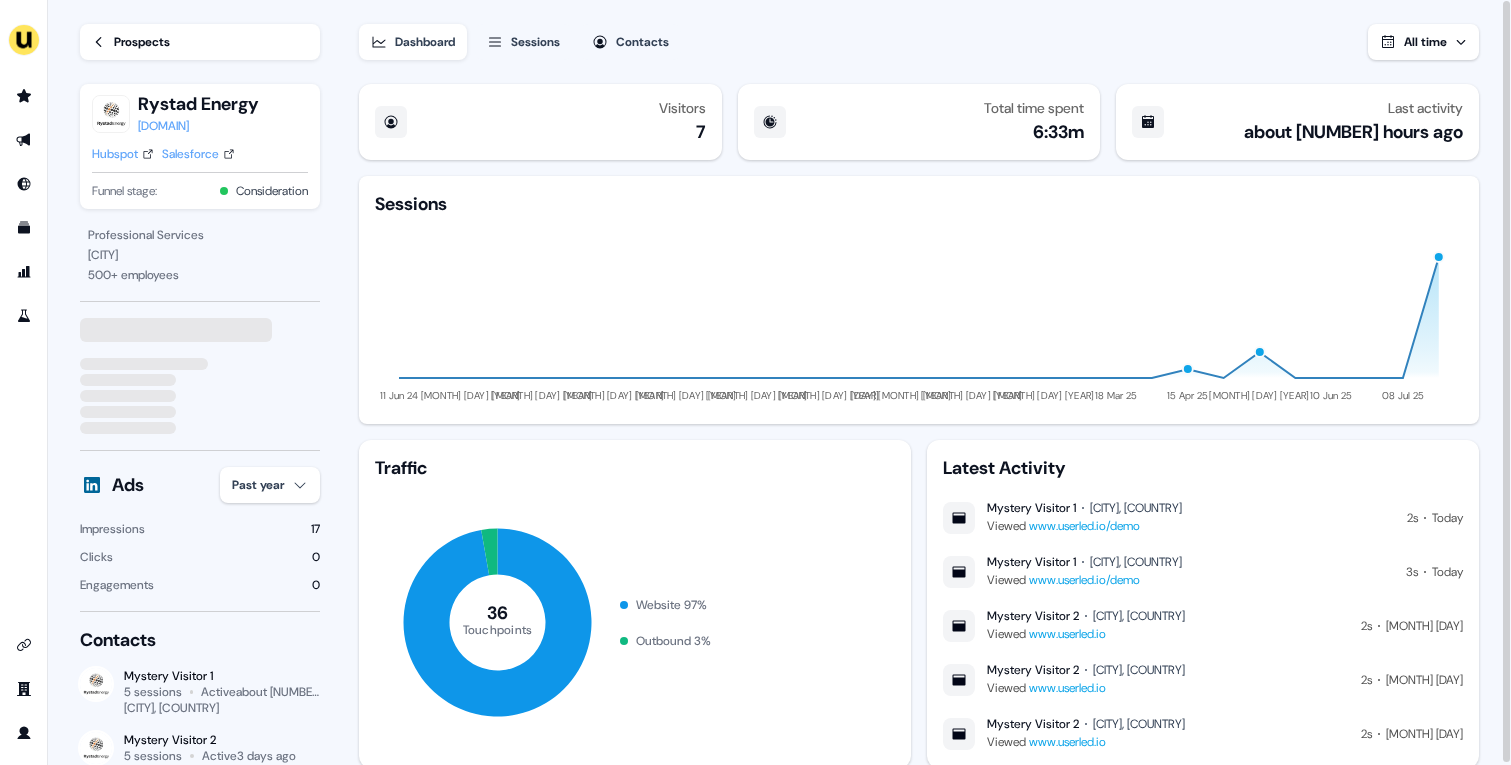click on "Sessions" at bounding box center [535, 42] 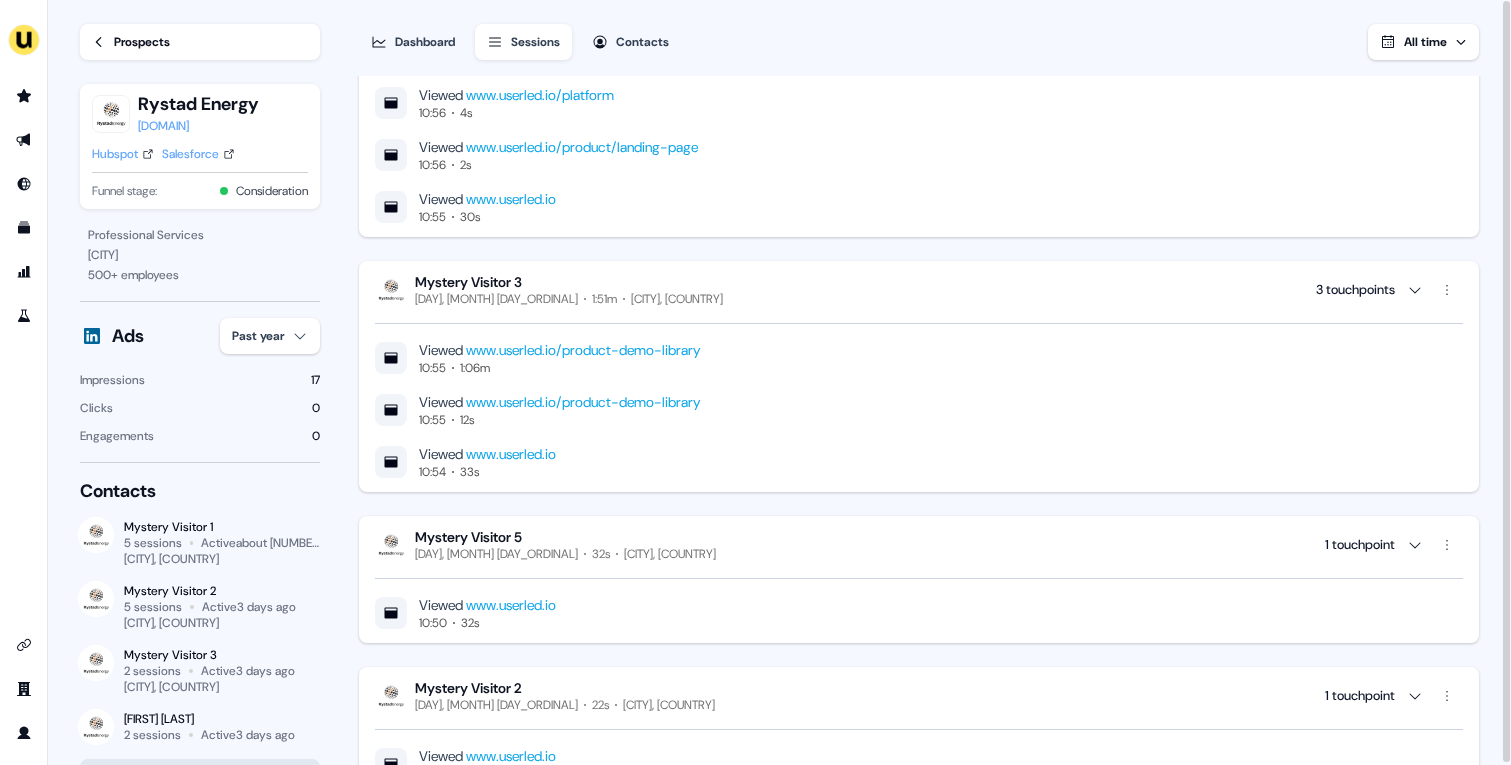 scroll, scrollTop: 2260, scrollLeft: 0, axis: vertical 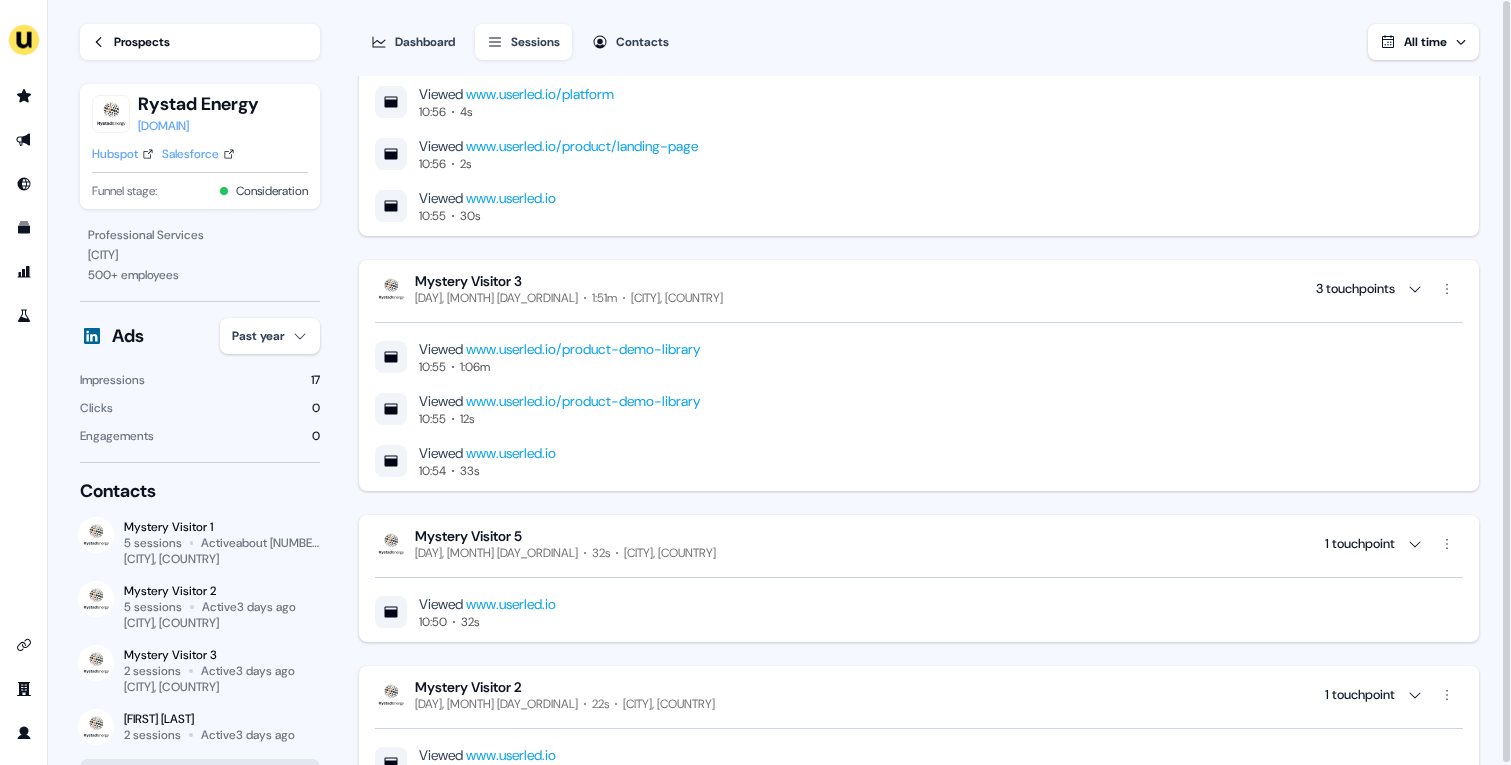 type 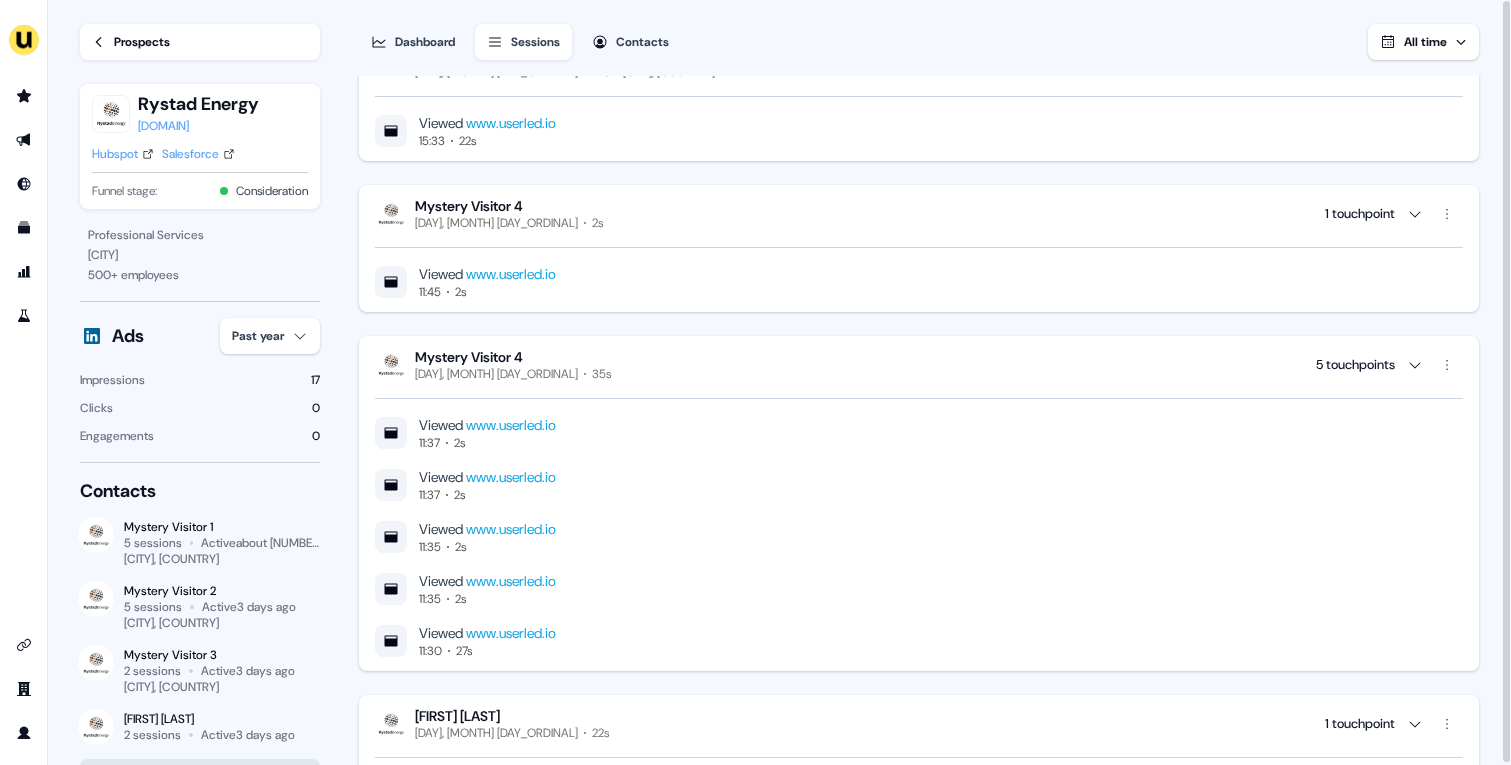 scroll, scrollTop: 3001, scrollLeft: 0, axis: vertical 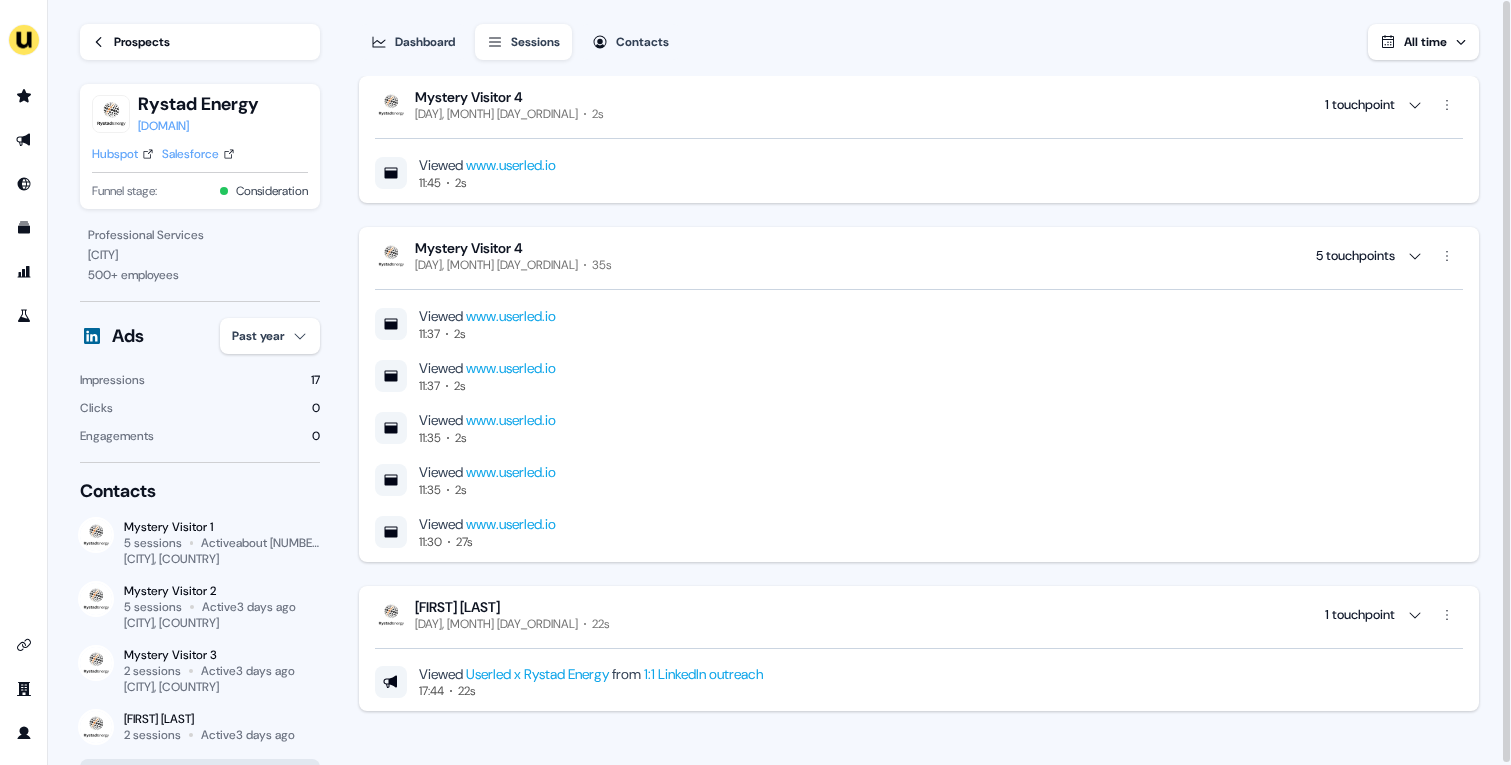 click on "Hubspot" at bounding box center (115, 154) 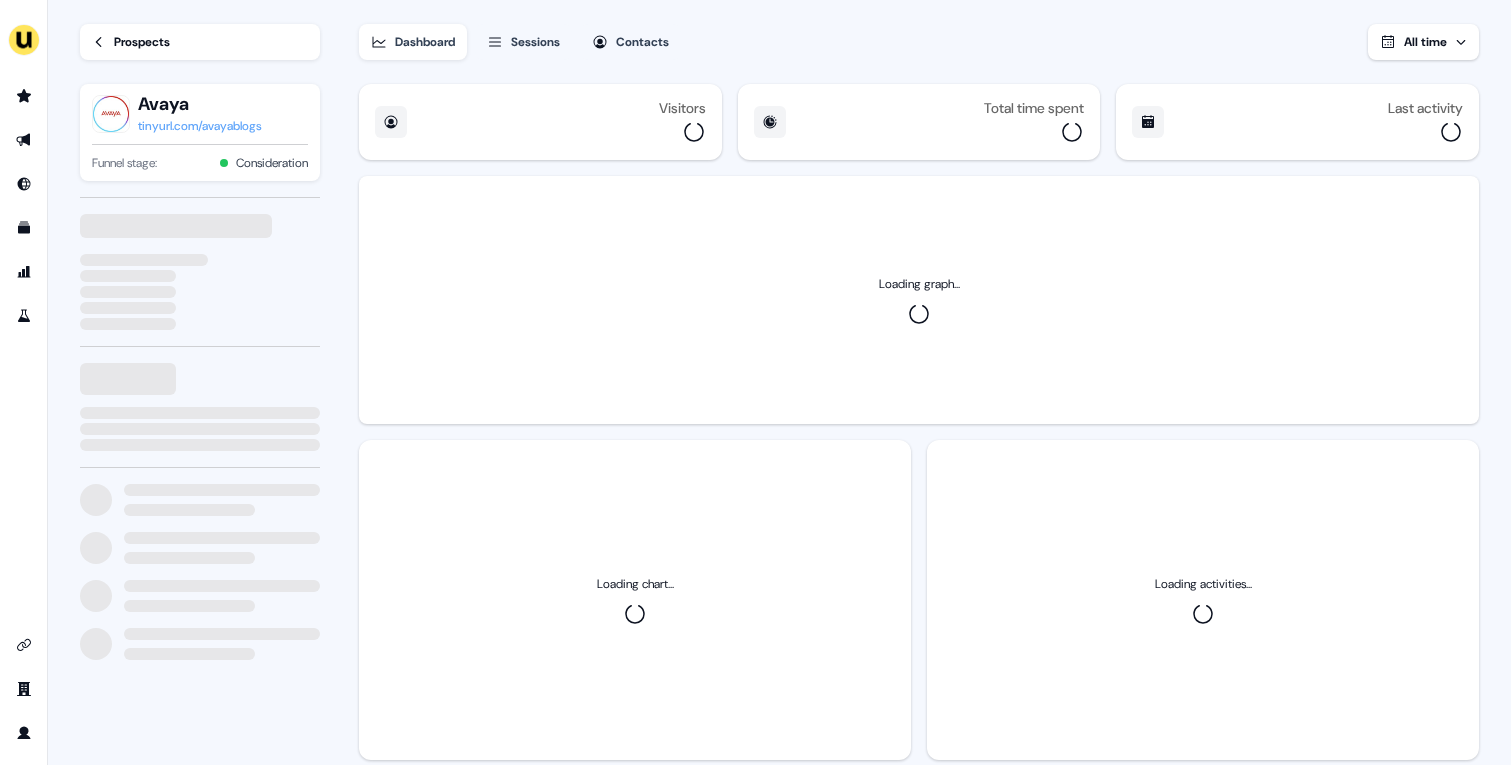 scroll, scrollTop: 0, scrollLeft: 0, axis: both 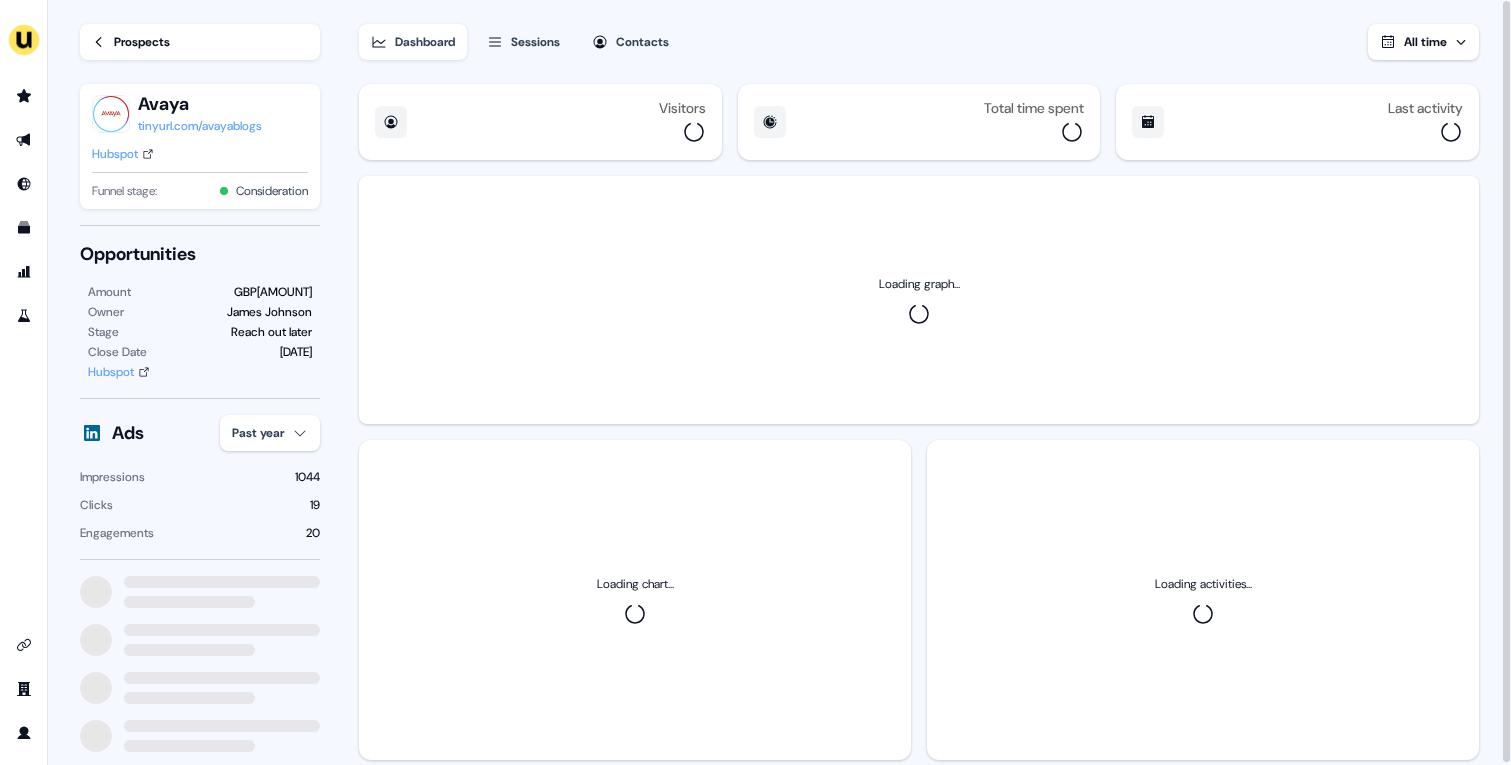 click on "Prospects" at bounding box center (200, 42) 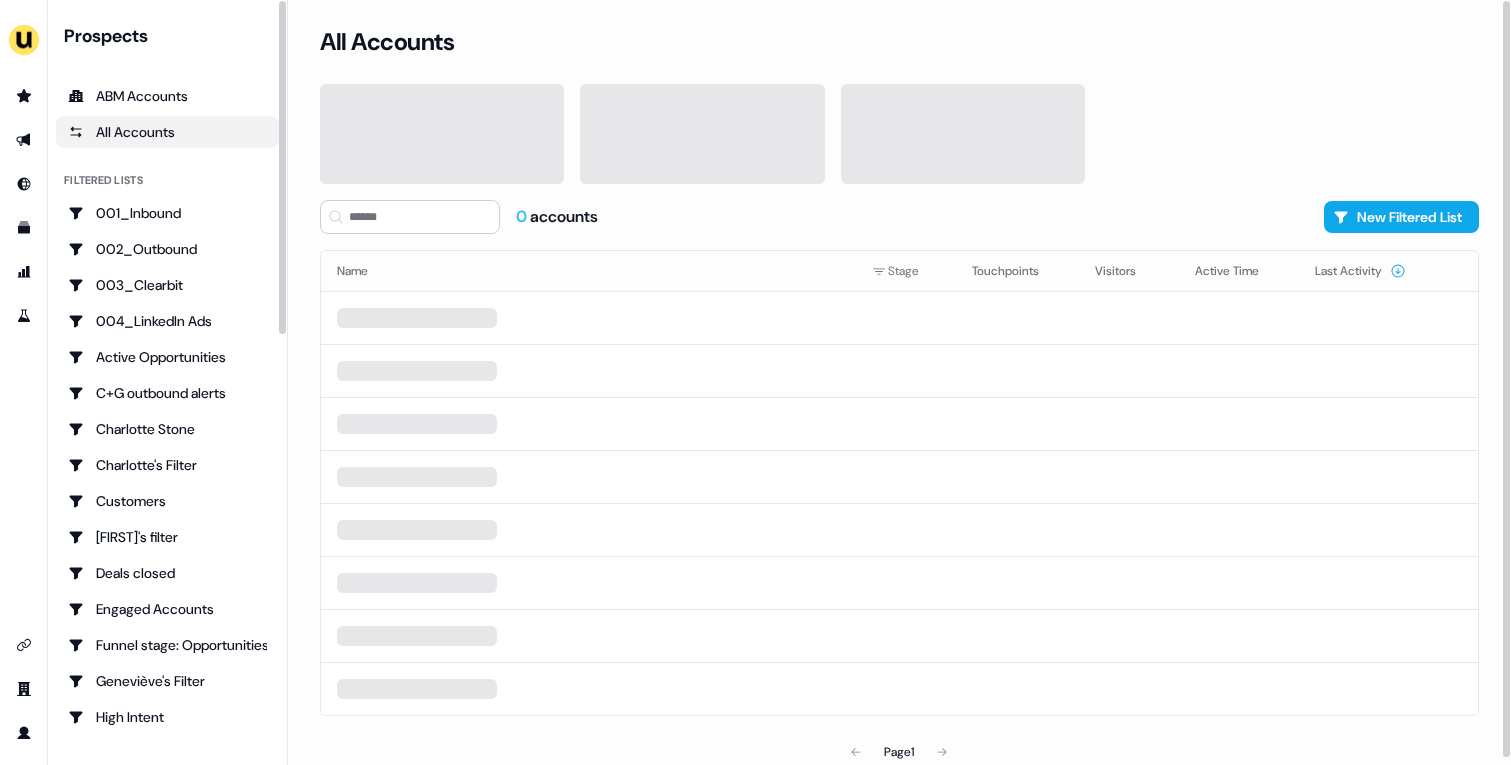 click on "accounts New Filtered List Name Stage Touchpoints Visitors Active Time Last Activity Page  1" at bounding box center [899, 486] 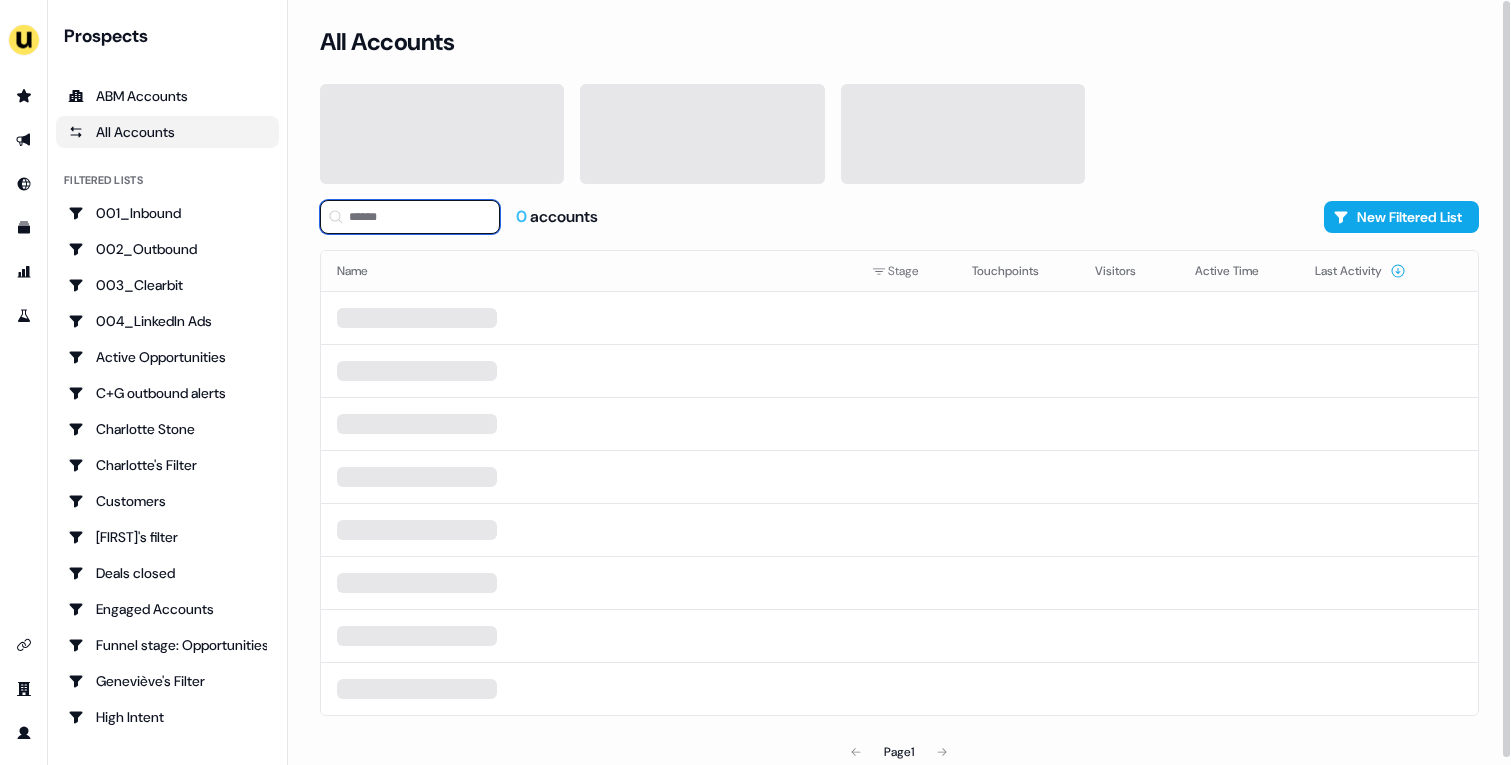click at bounding box center [410, 217] 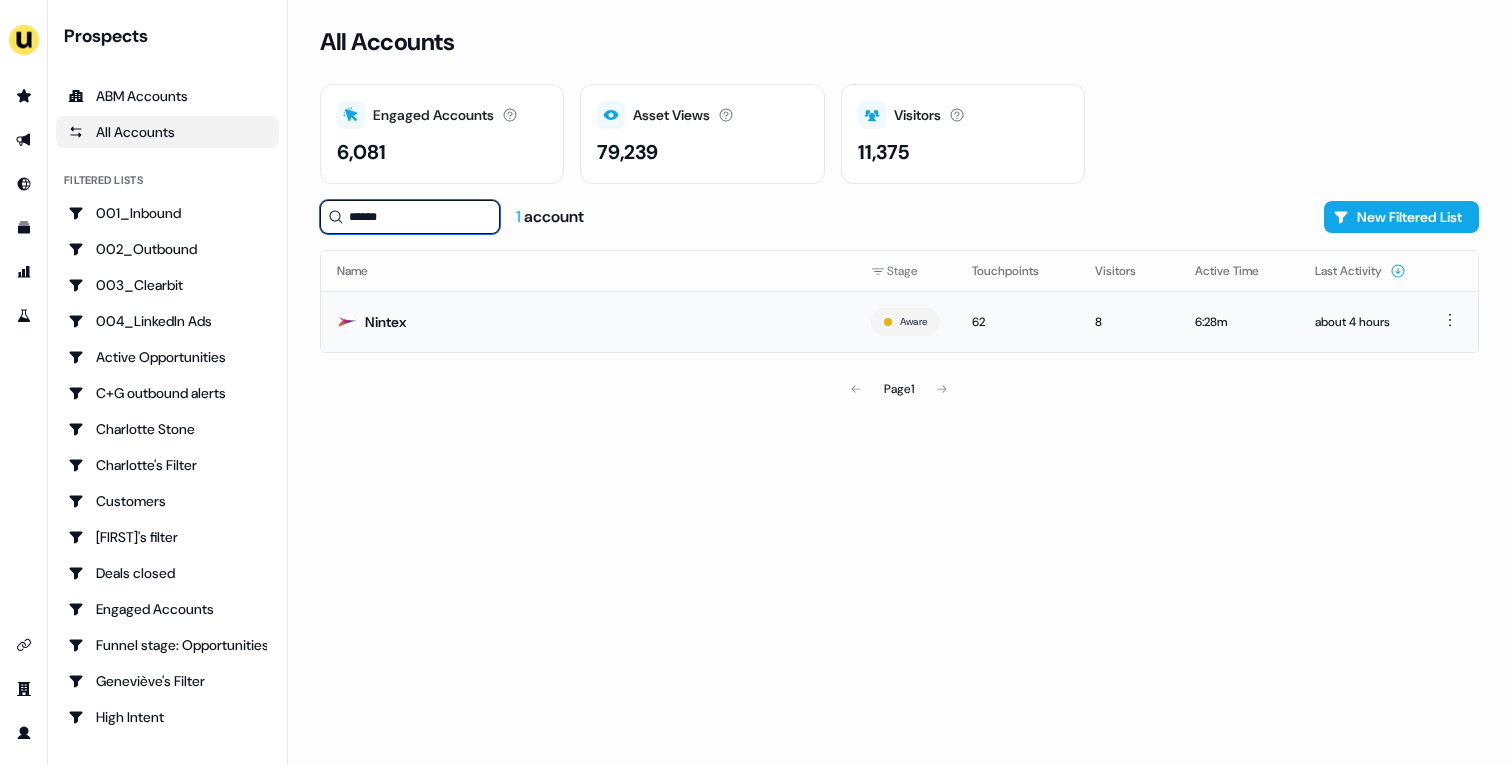 type on "******" 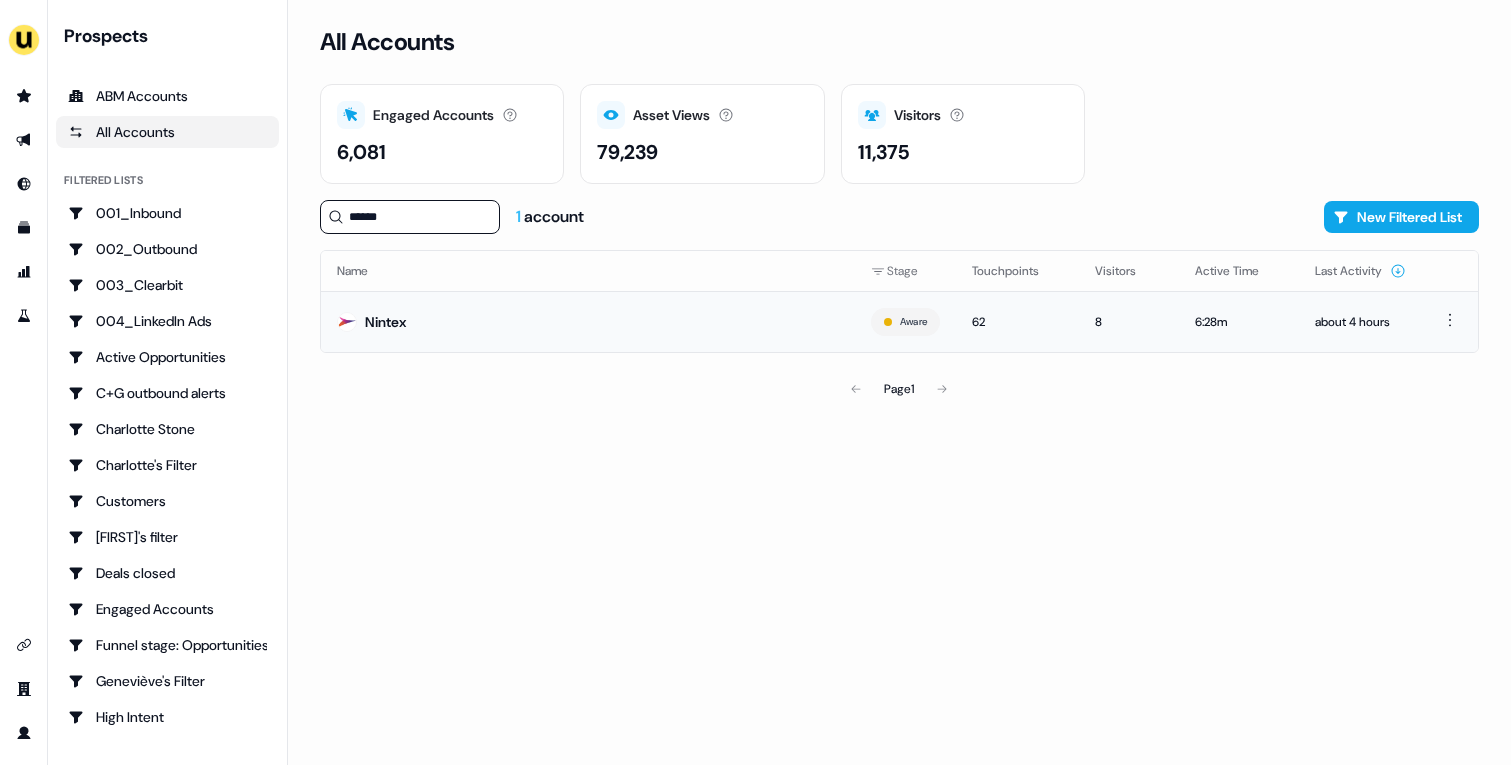 click on "Nintex" at bounding box center [588, 321] 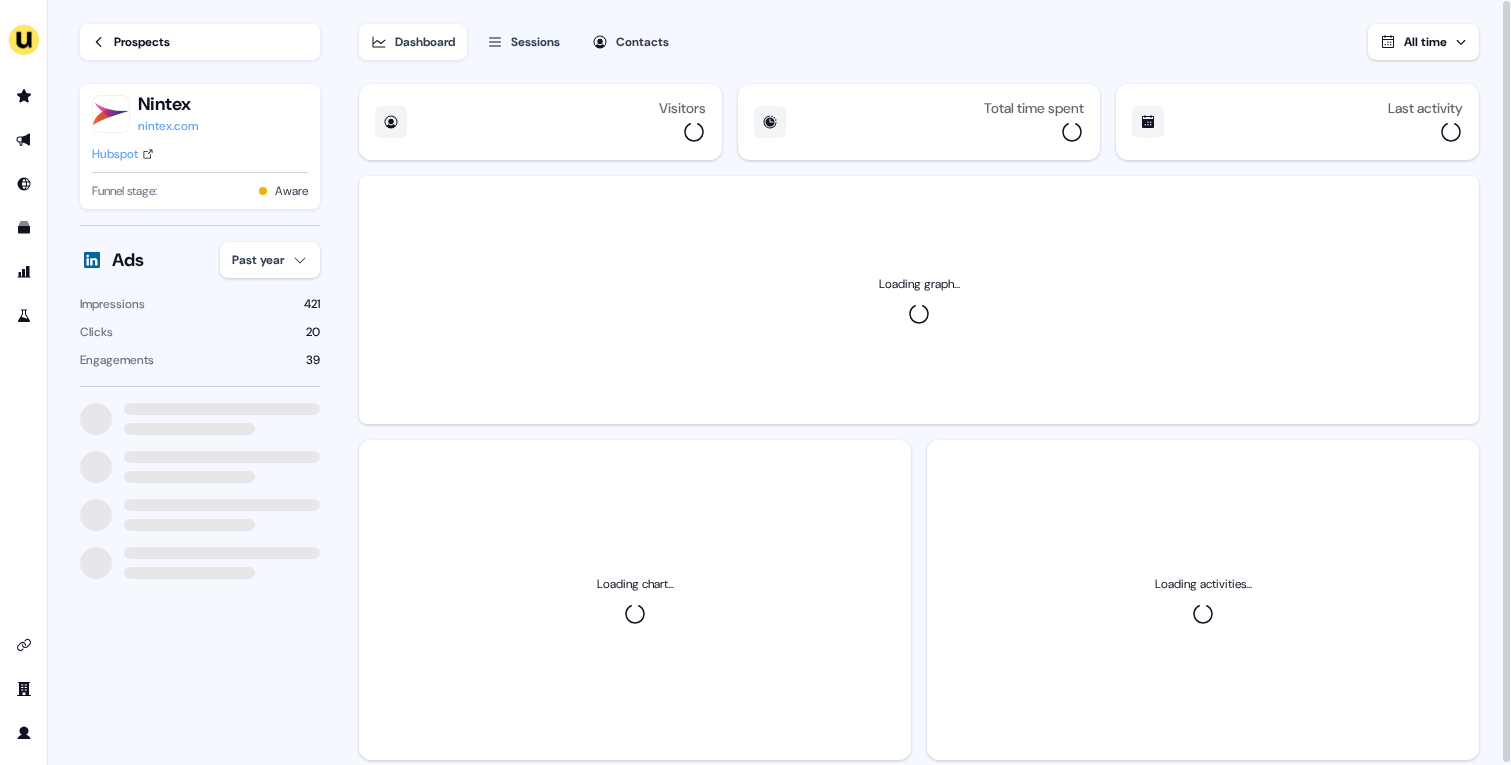click on "for the best experience switch devices to a bigger screen. Go to Userled.io Loading... Prospects Nintex nintex.com Hubspot Funnel stage: Aware Ads Past year Impressions 421 Clicks 20 Engagements 39 Dashboard Sessions Contacts All time Visitors Total time spent Last activity Loading graph... Loading chart... Loading activities..." at bounding box center [755, 382] 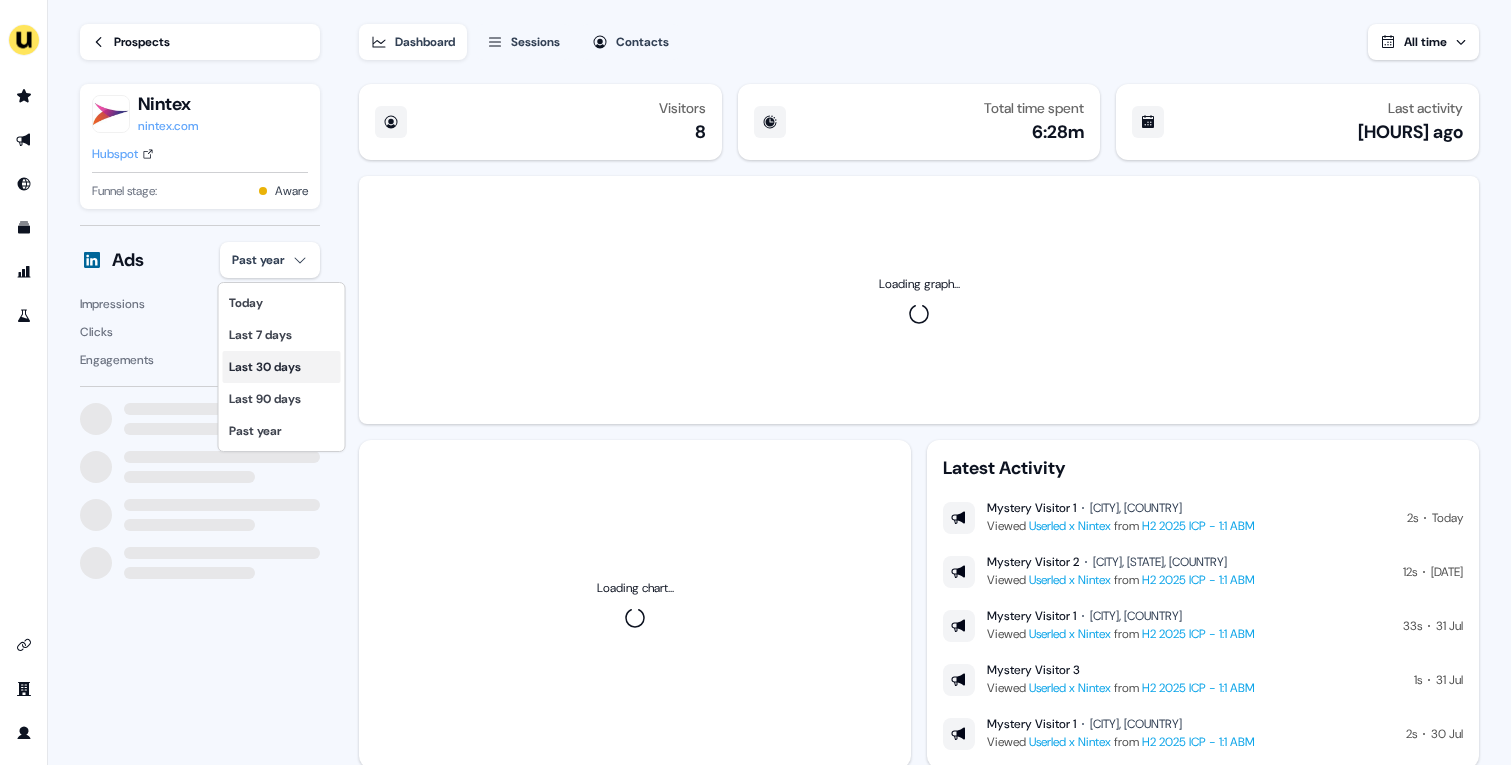 click on "Last 30 days" at bounding box center (282, 367) 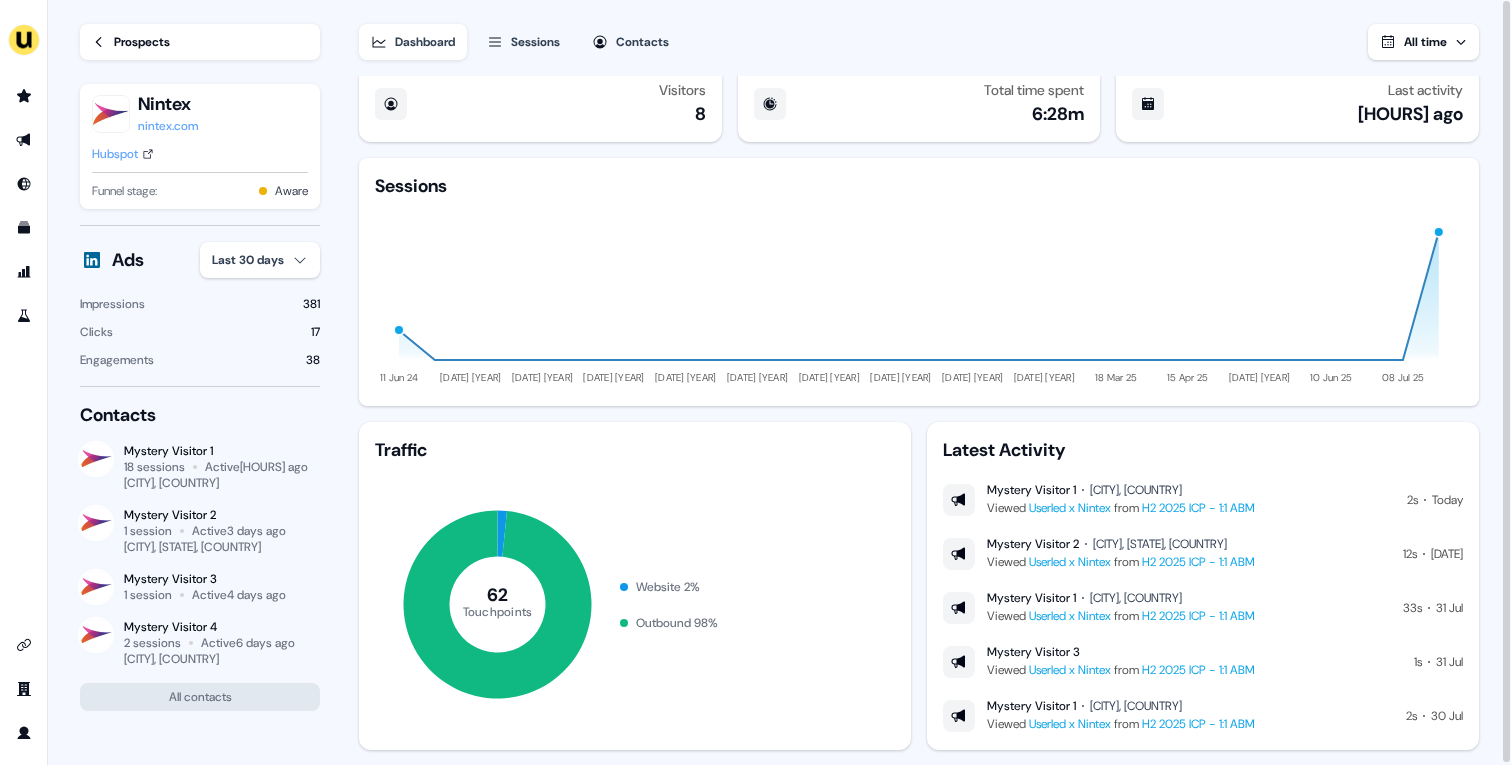 scroll, scrollTop: 0, scrollLeft: 0, axis: both 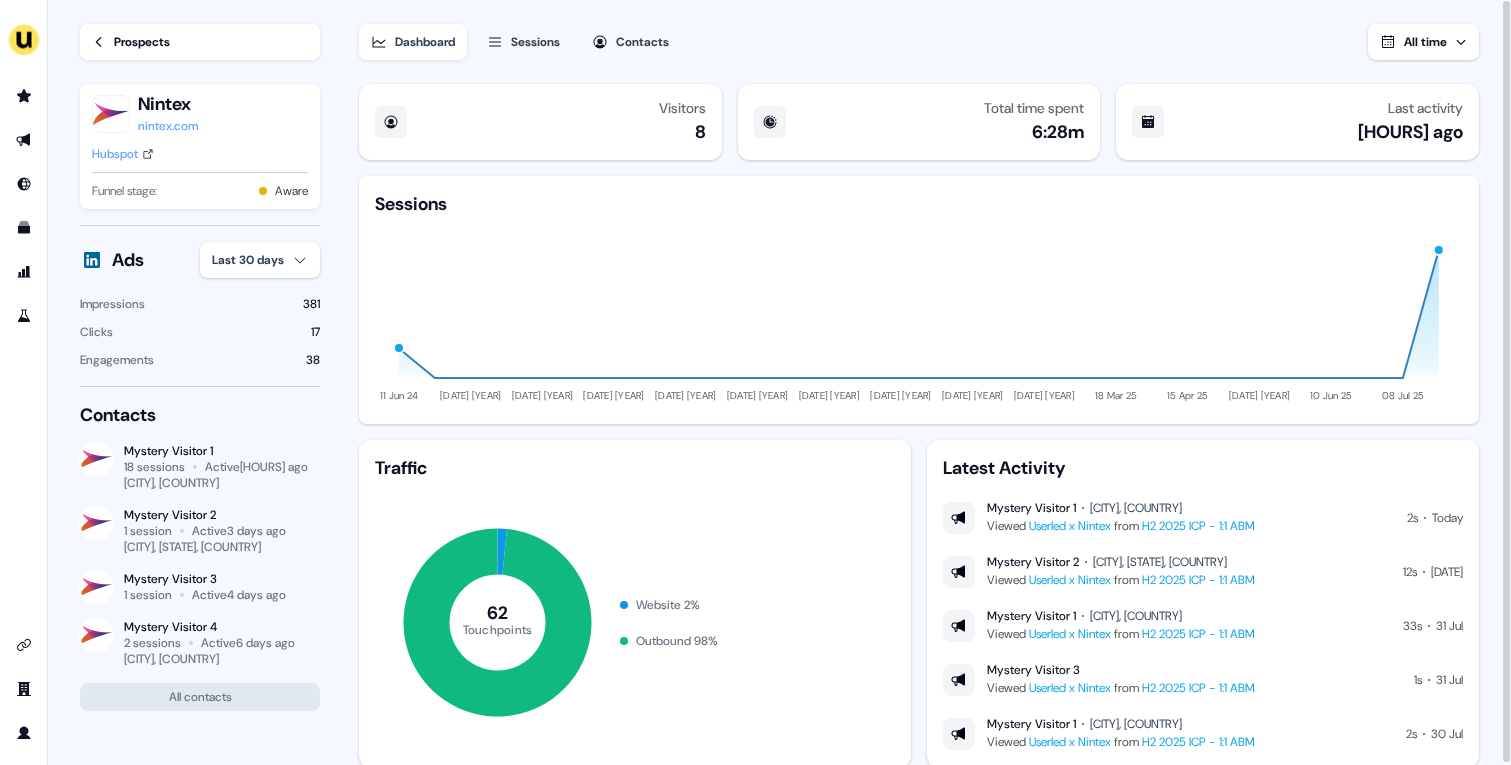 click on "Prospects" at bounding box center (200, 42) 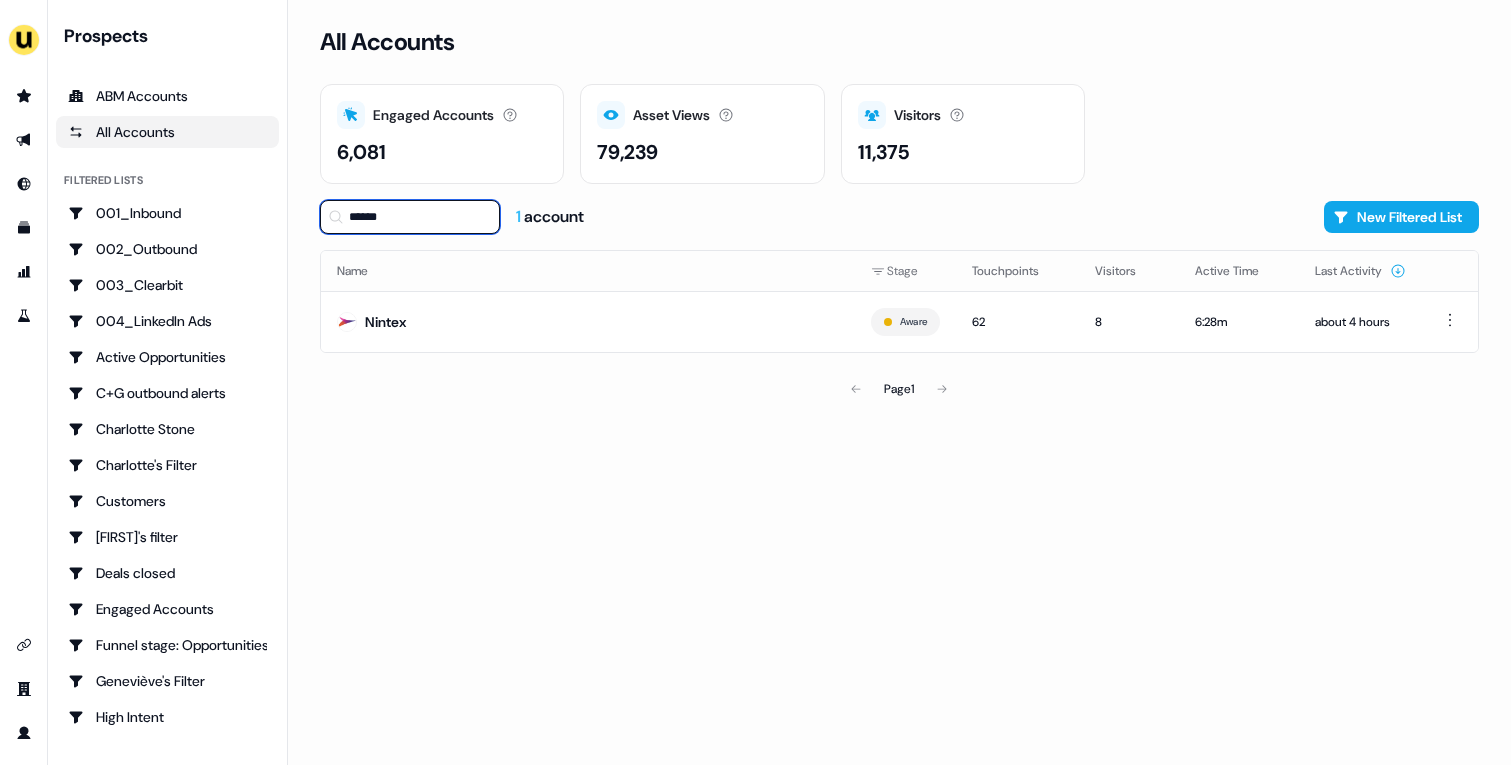 click on "******" at bounding box center (410, 217) 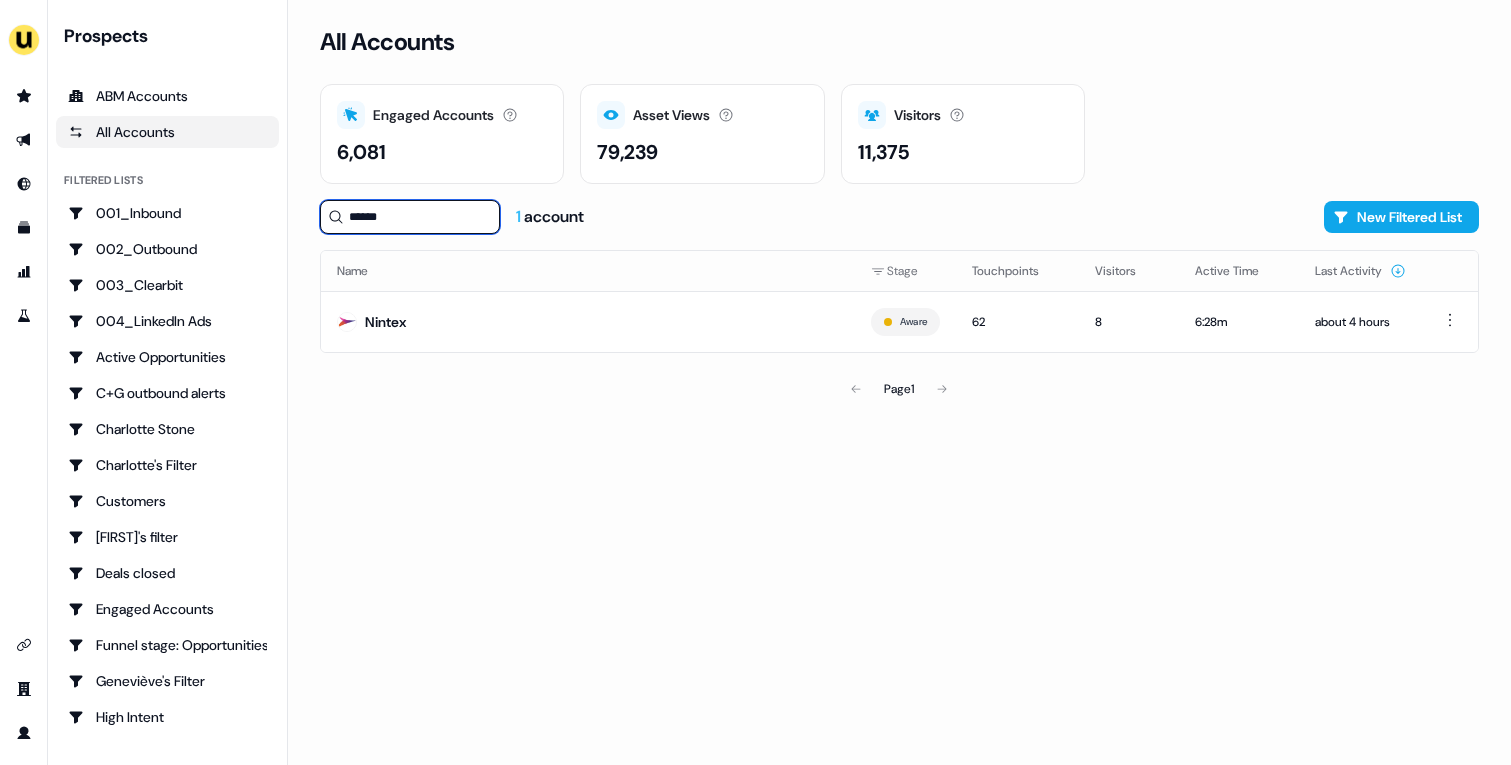 click on "******" at bounding box center [410, 217] 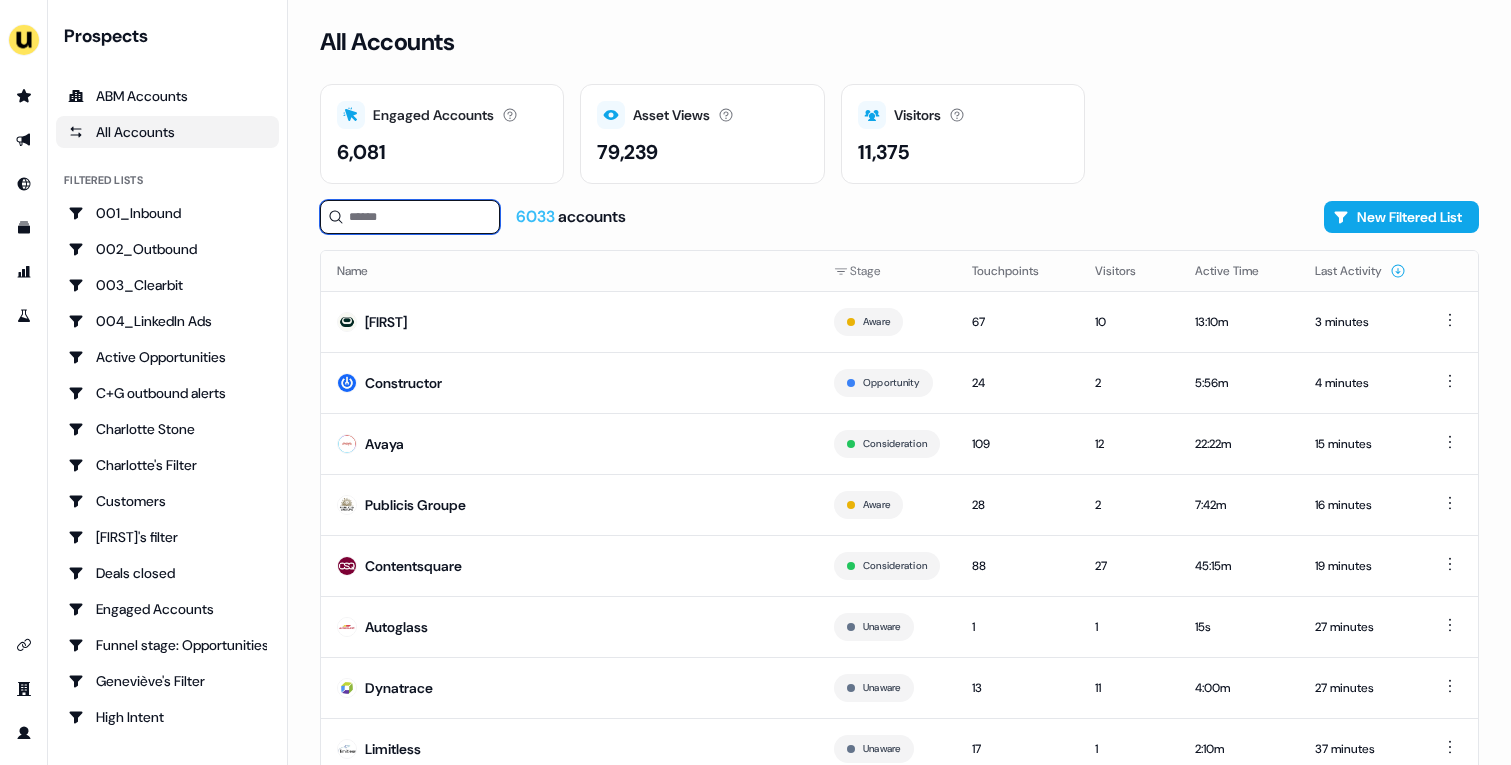 type 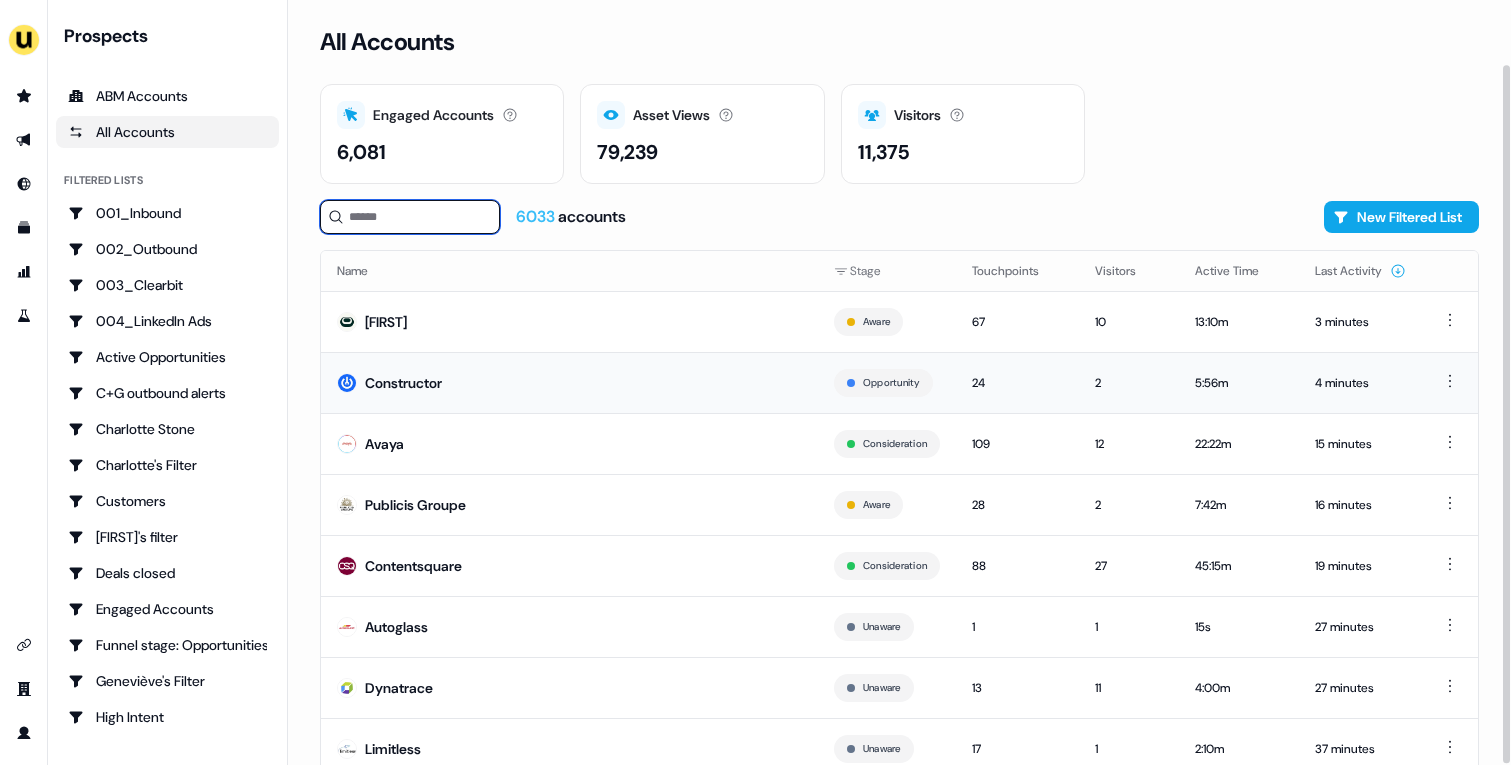 scroll, scrollTop: 70, scrollLeft: 0, axis: vertical 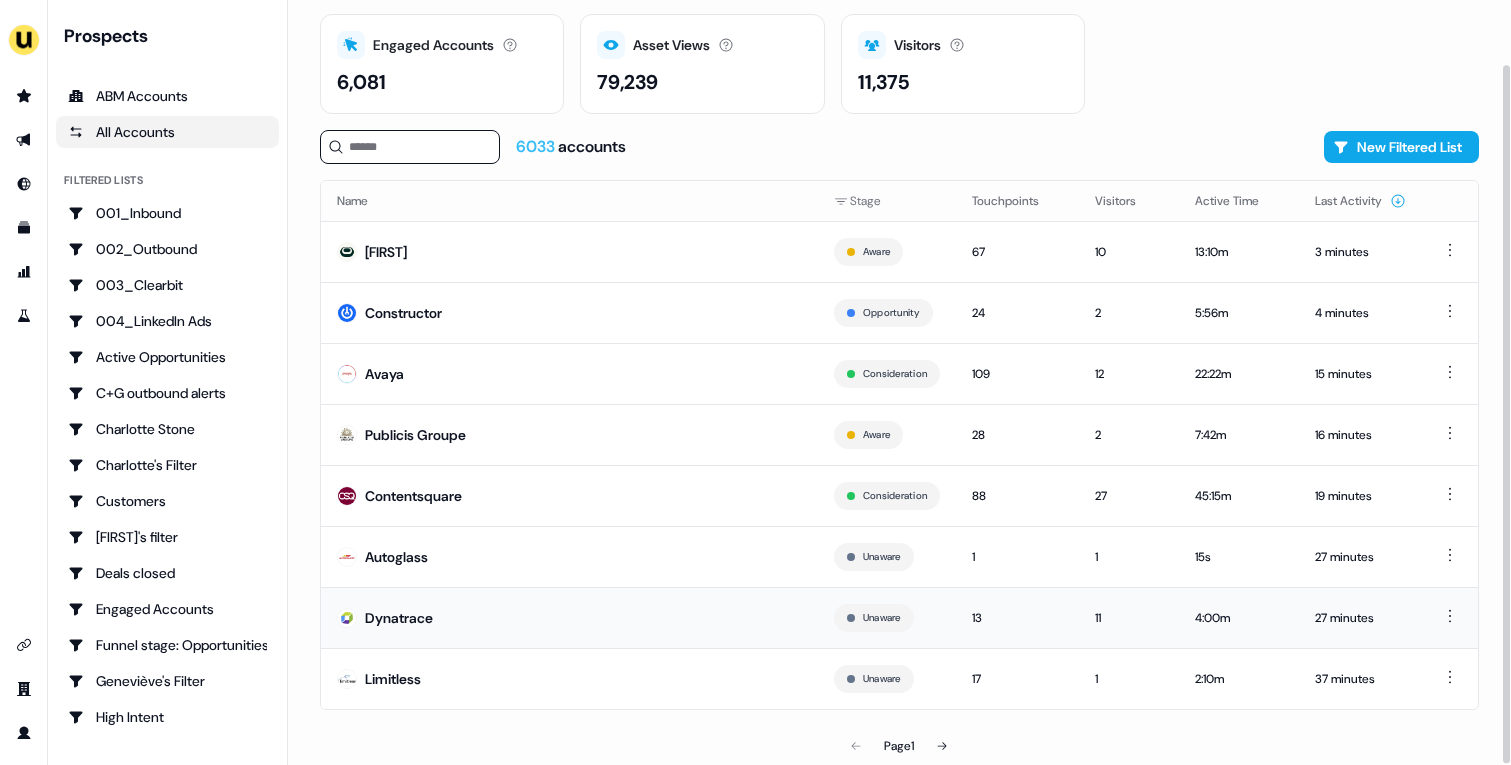 click on "Dynatrace" at bounding box center (569, 617) 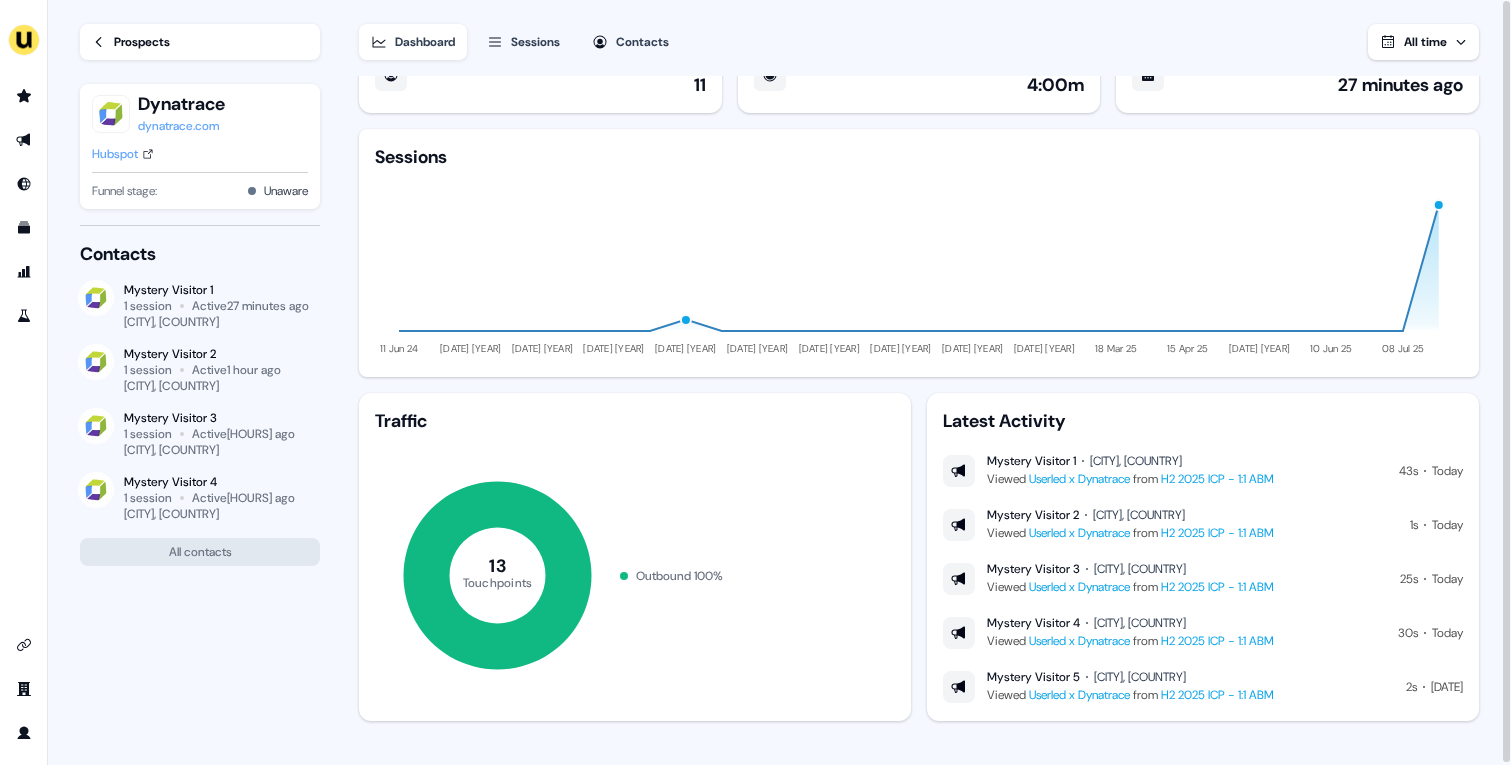 scroll, scrollTop: 57, scrollLeft: 0, axis: vertical 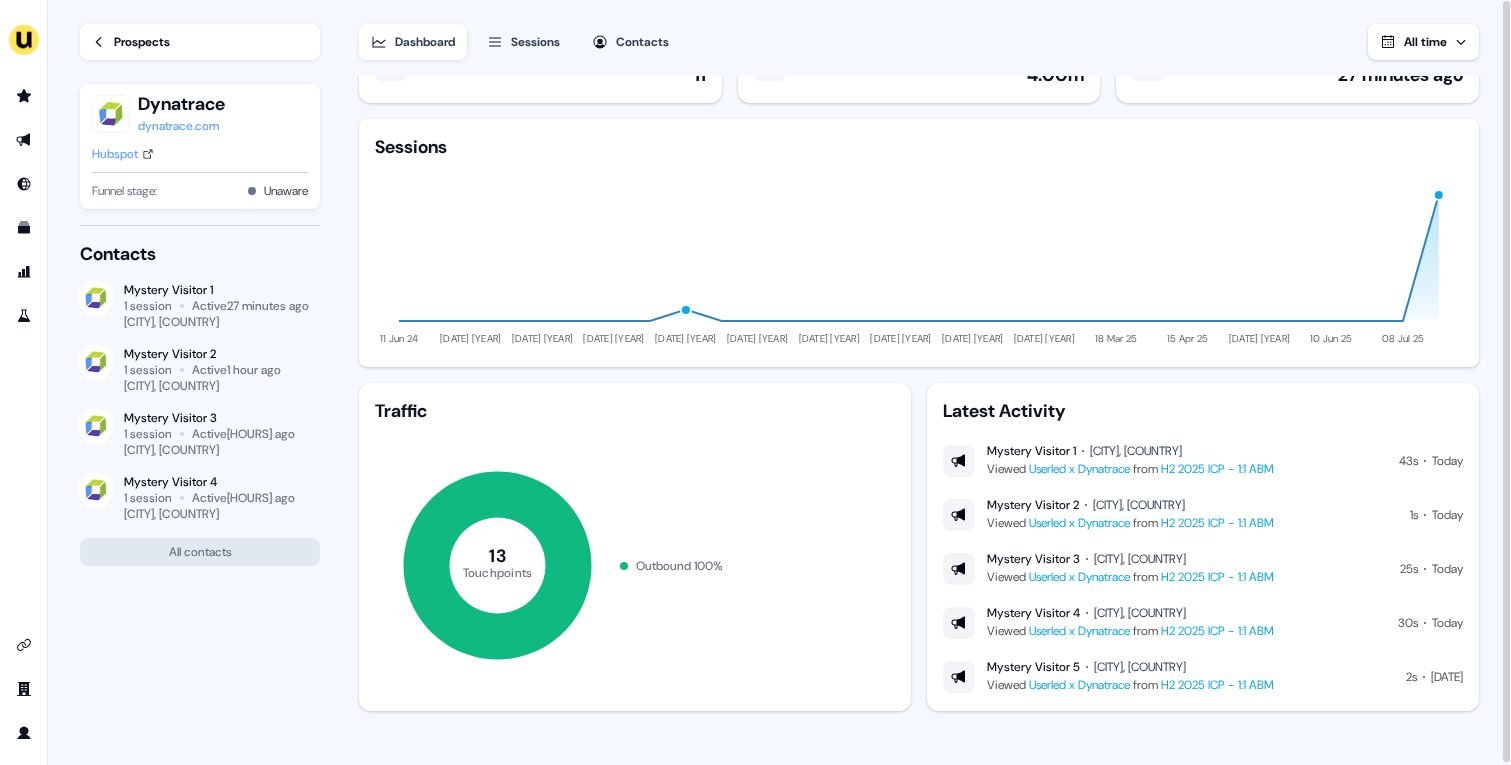 click on "Hubspot" at bounding box center [123, 154] 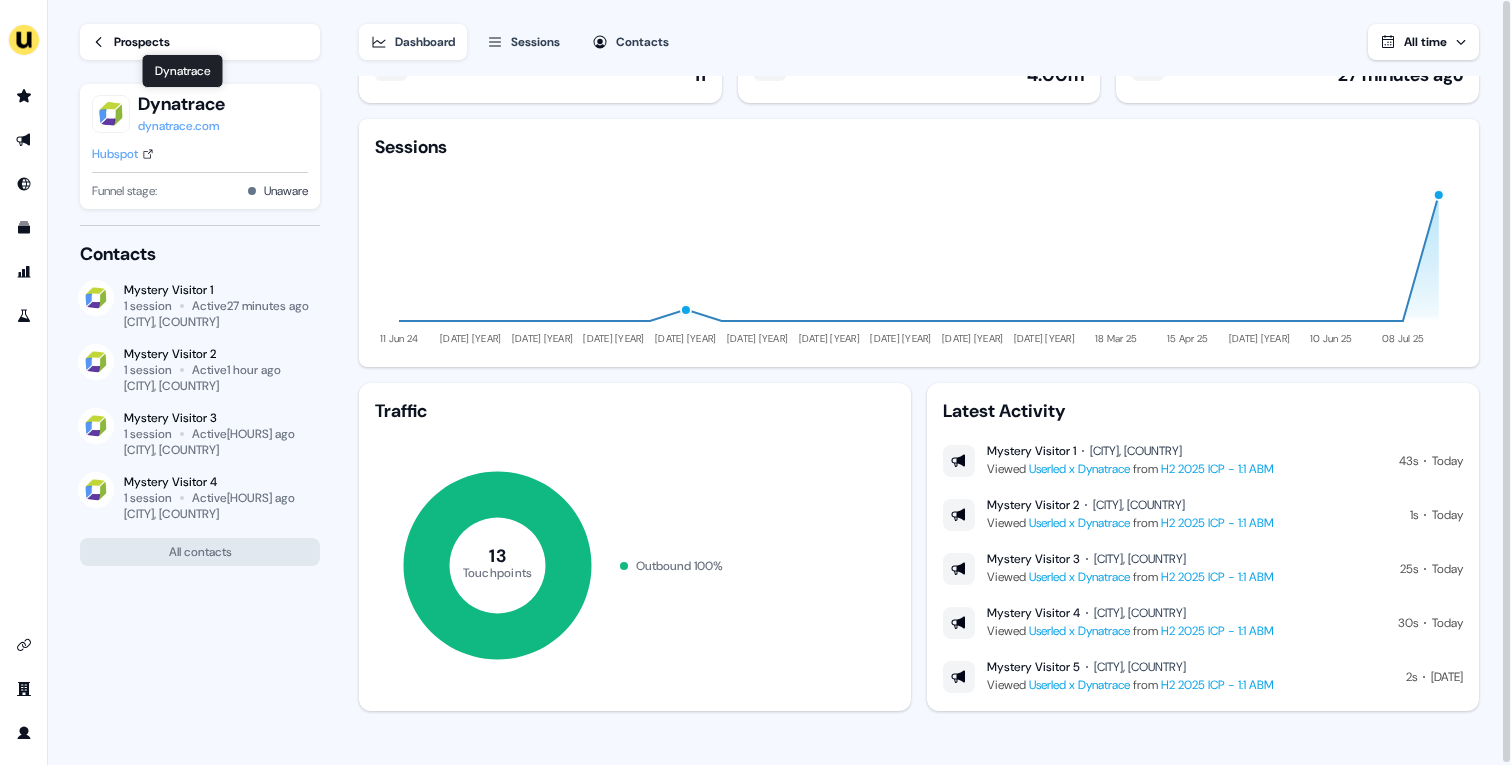 click on "Dynatrace Dynatrace" at bounding box center [183, 71] 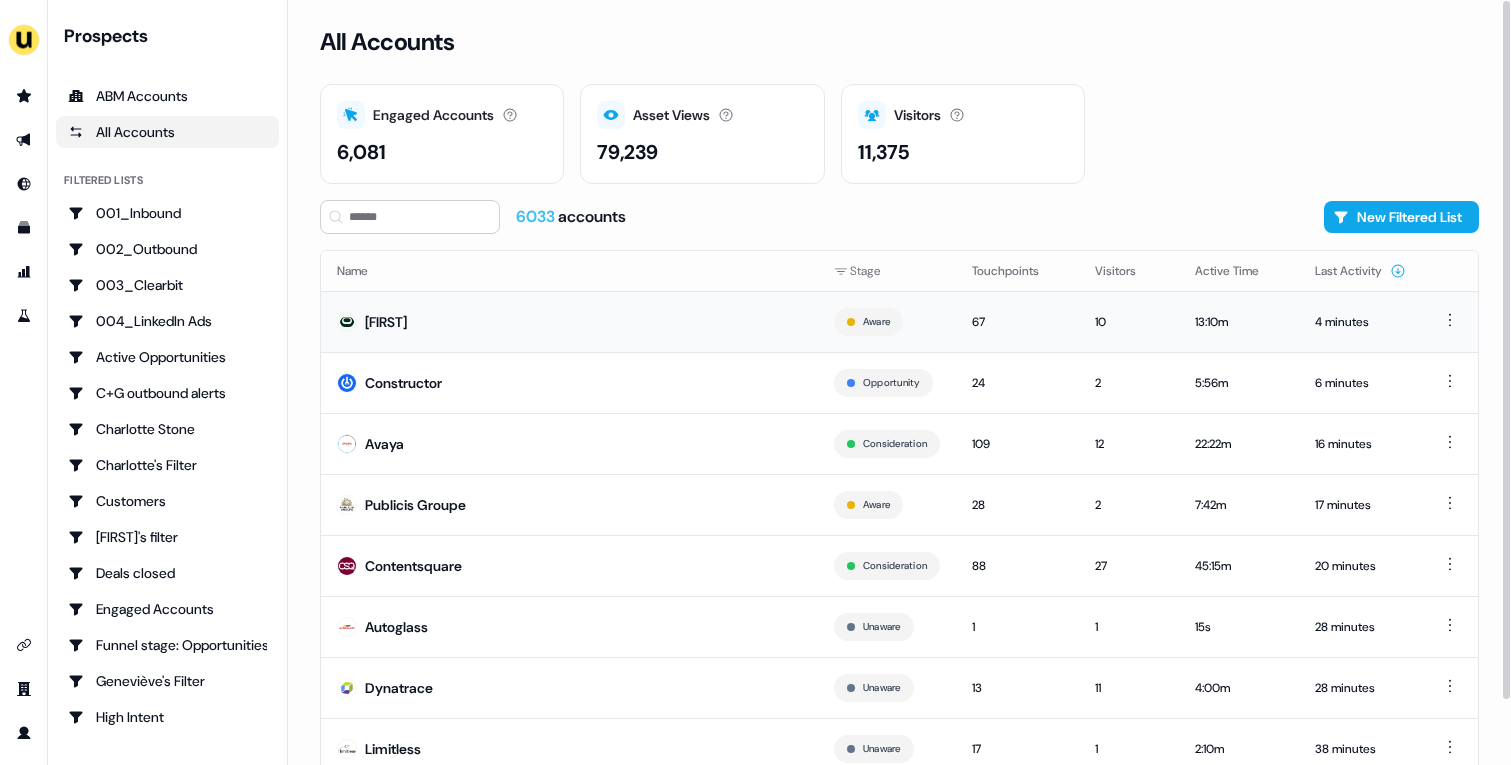 scroll, scrollTop: 70, scrollLeft: 0, axis: vertical 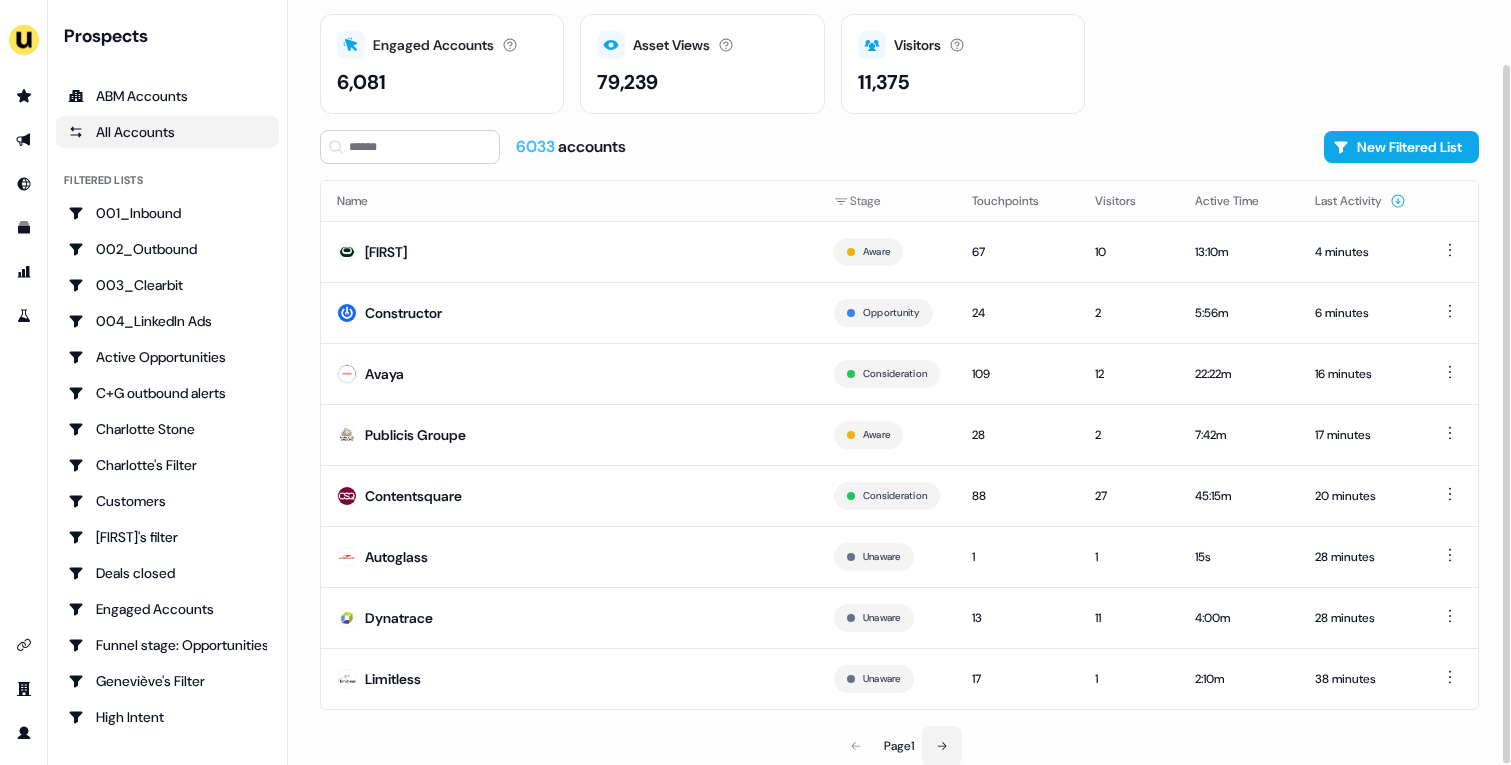 click 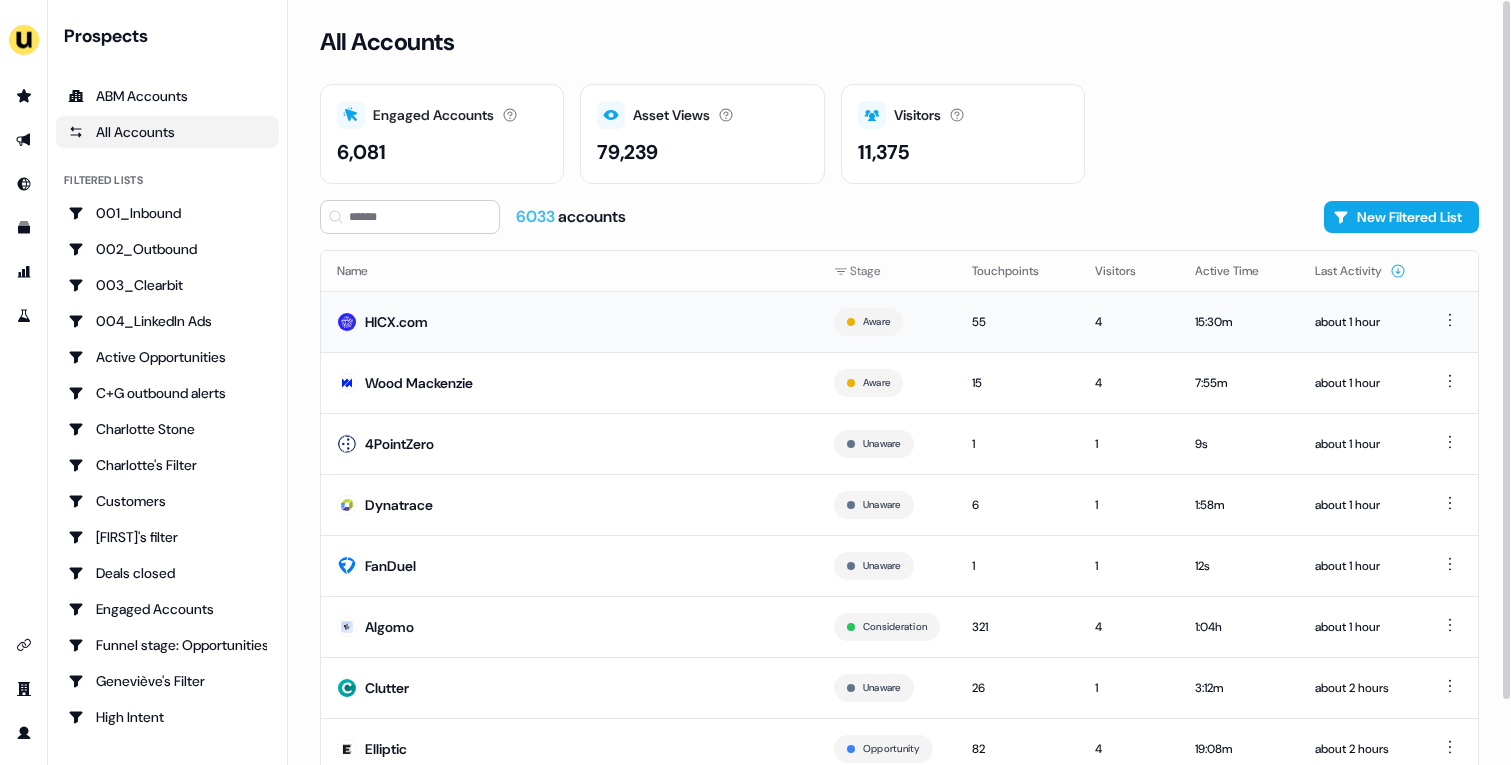 click on "HICX.com" at bounding box center [569, 321] 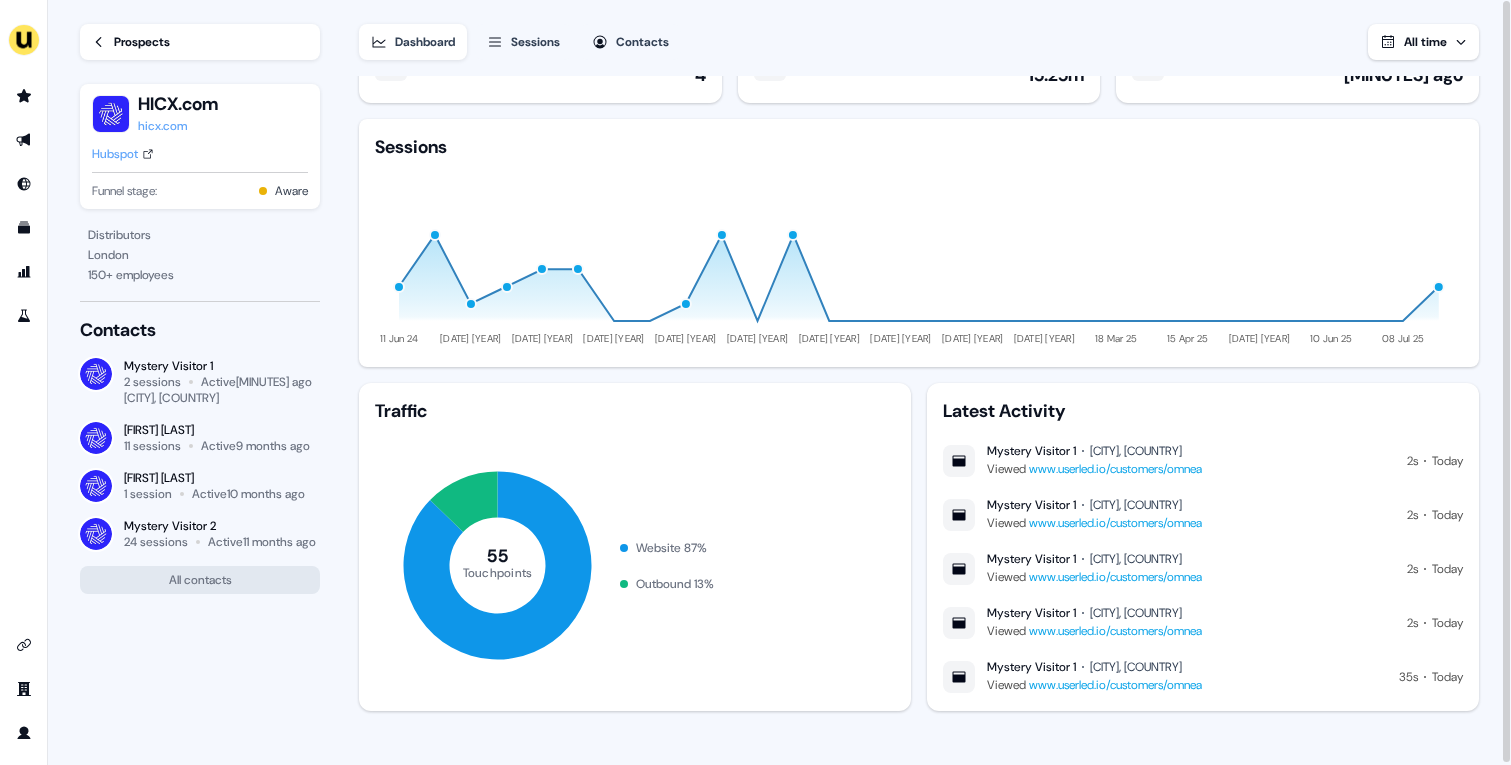 scroll, scrollTop: 0, scrollLeft: 0, axis: both 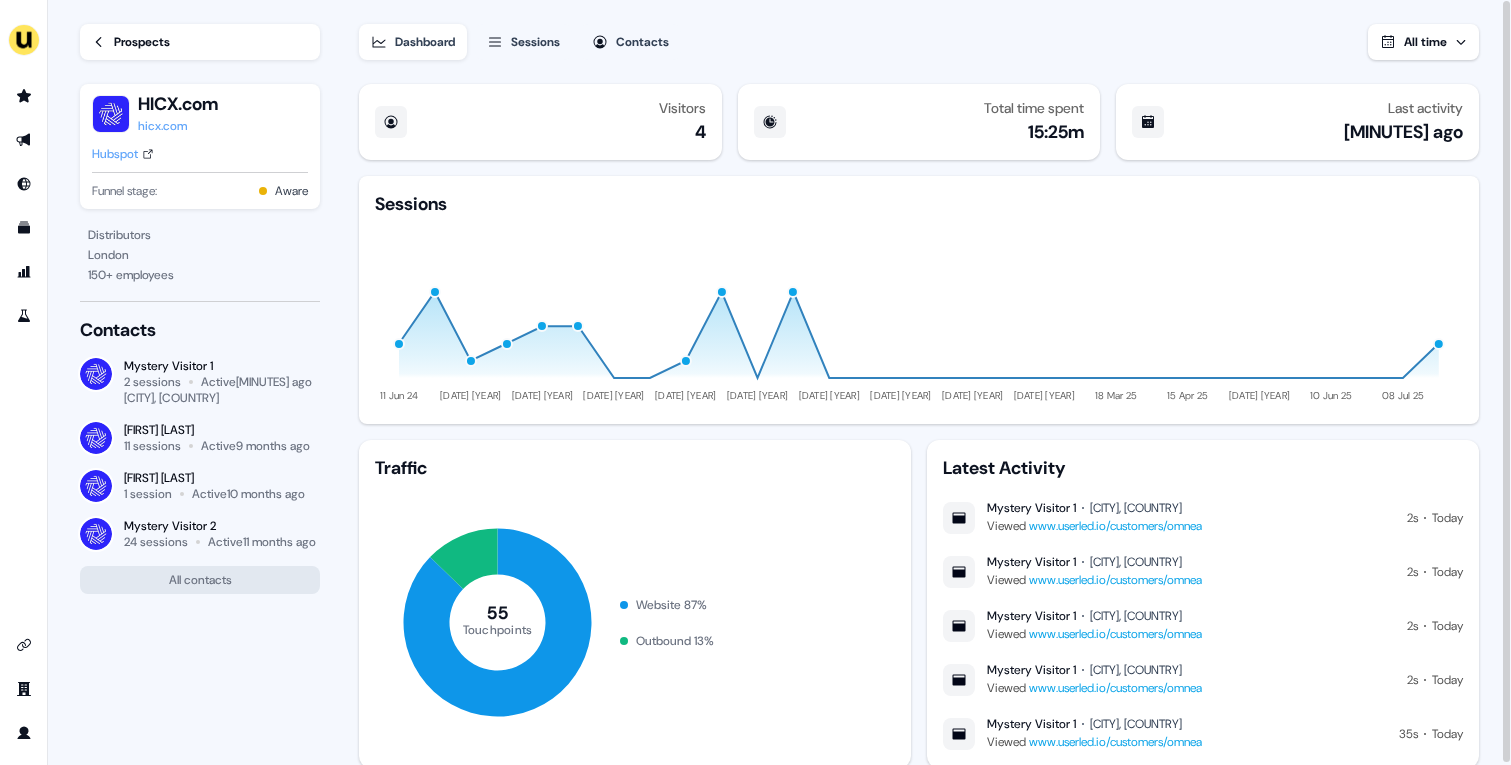 click on "Prospects" at bounding box center (142, 42) 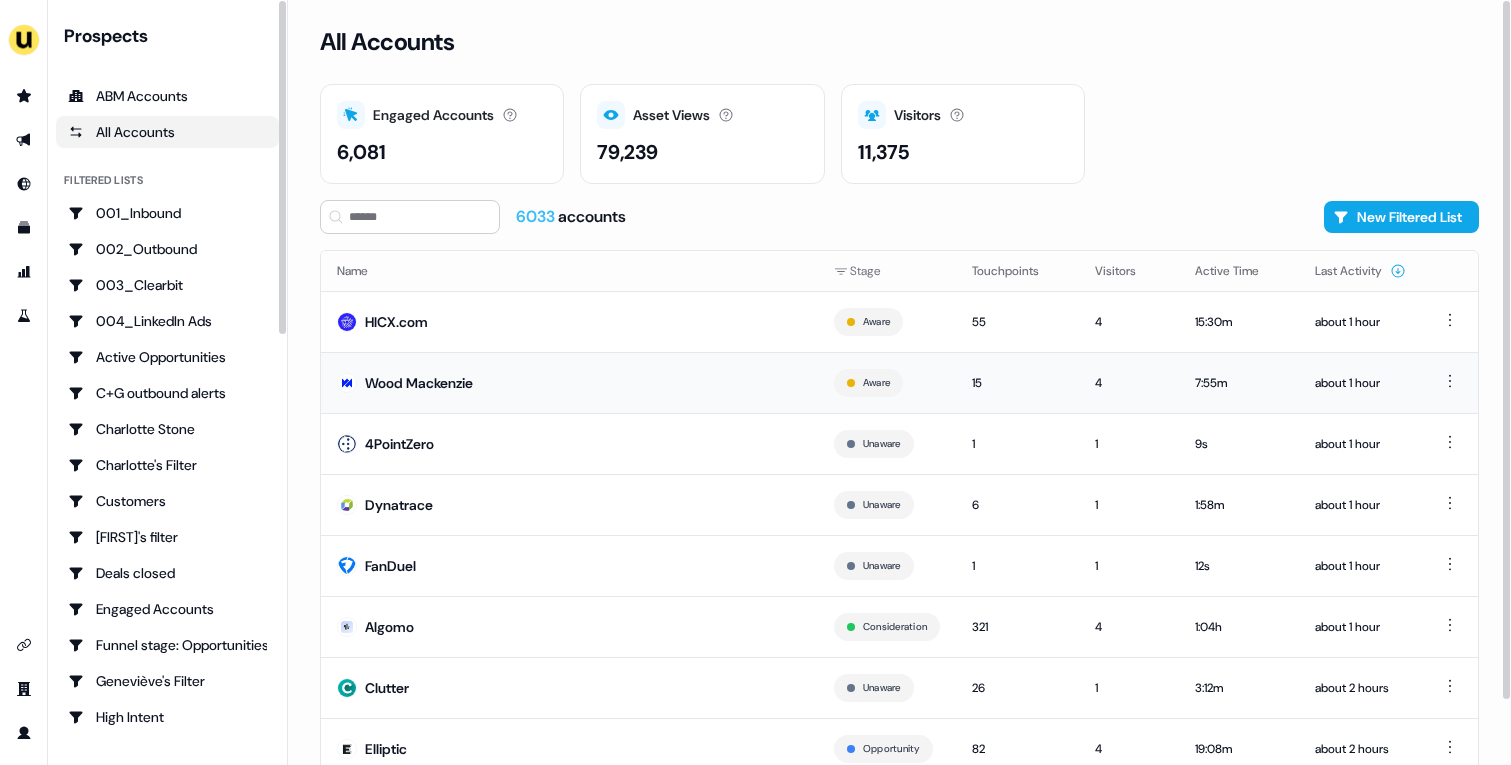 scroll, scrollTop: 70, scrollLeft: 0, axis: vertical 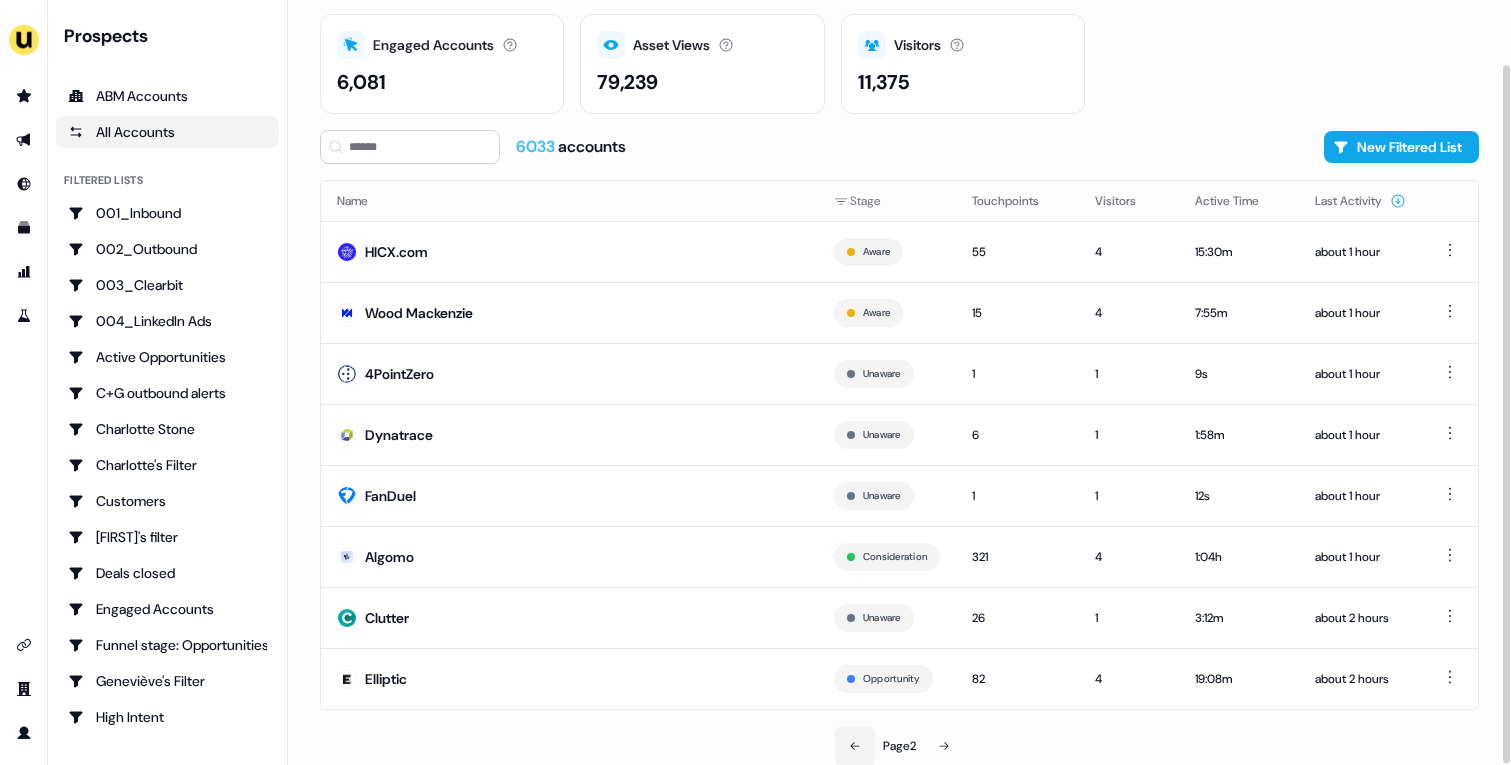 click at bounding box center [855, 746] 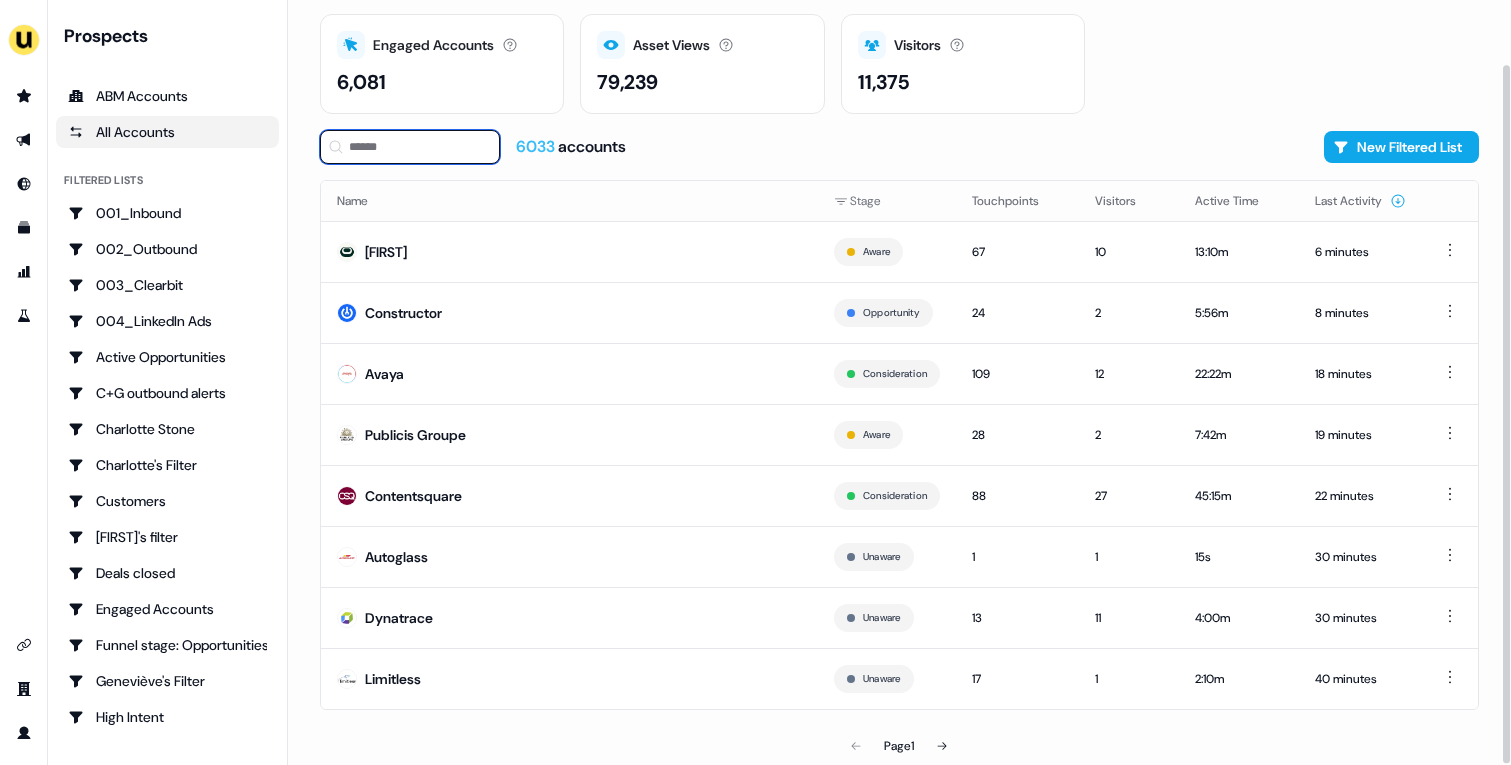 click at bounding box center [410, 147] 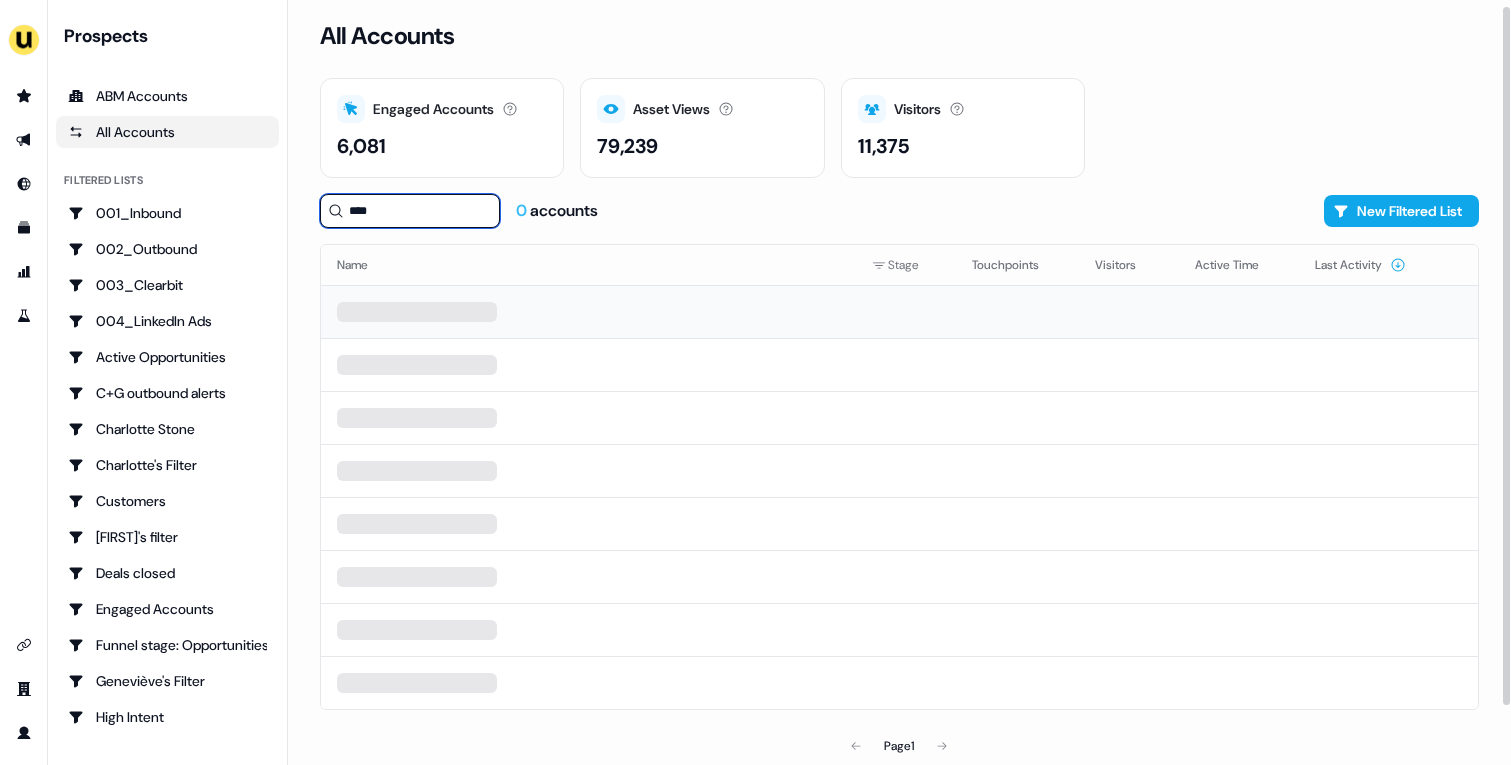 scroll, scrollTop: 70, scrollLeft: 0, axis: vertical 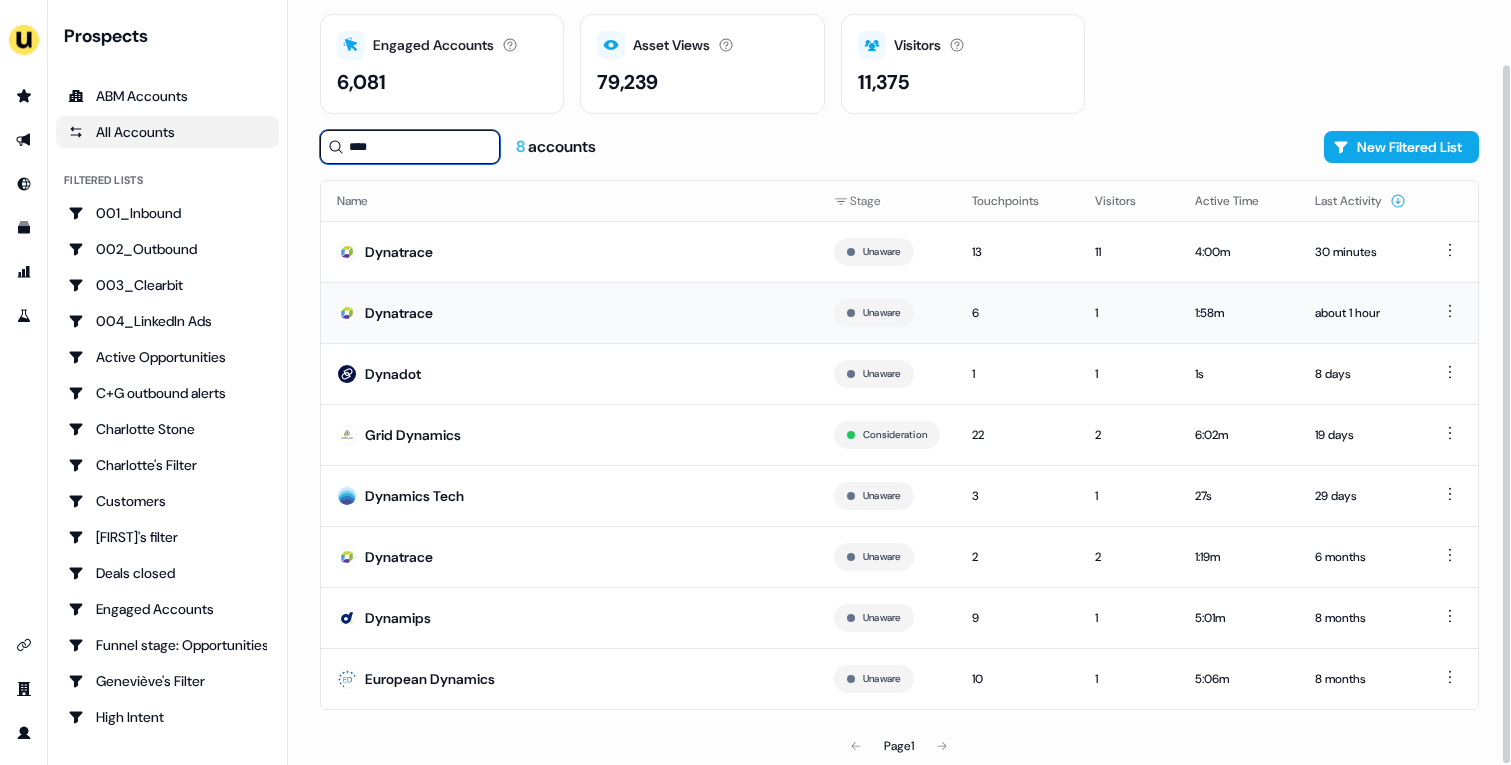 type on "****" 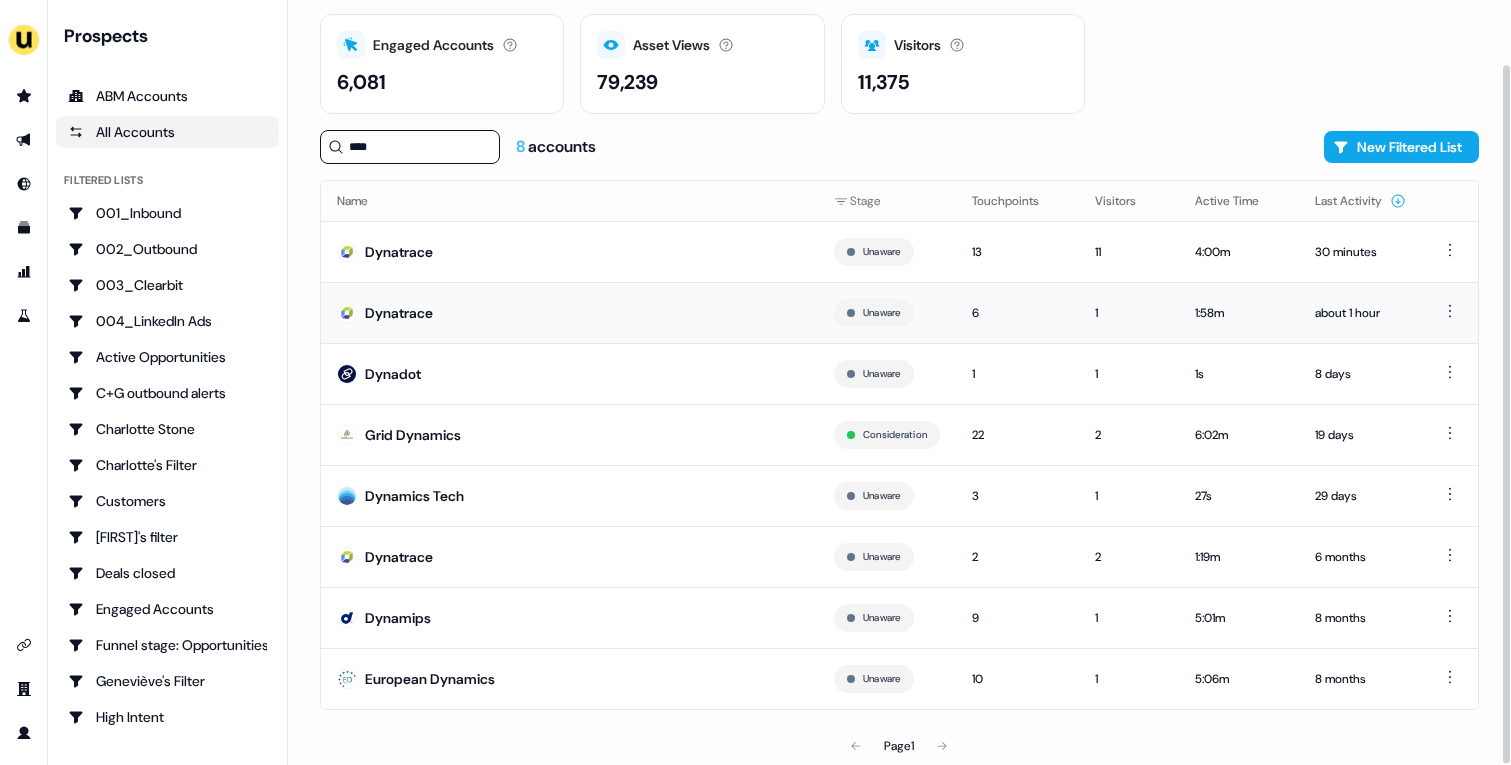 click on "Dynatrace" at bounding box center [569, 312] 